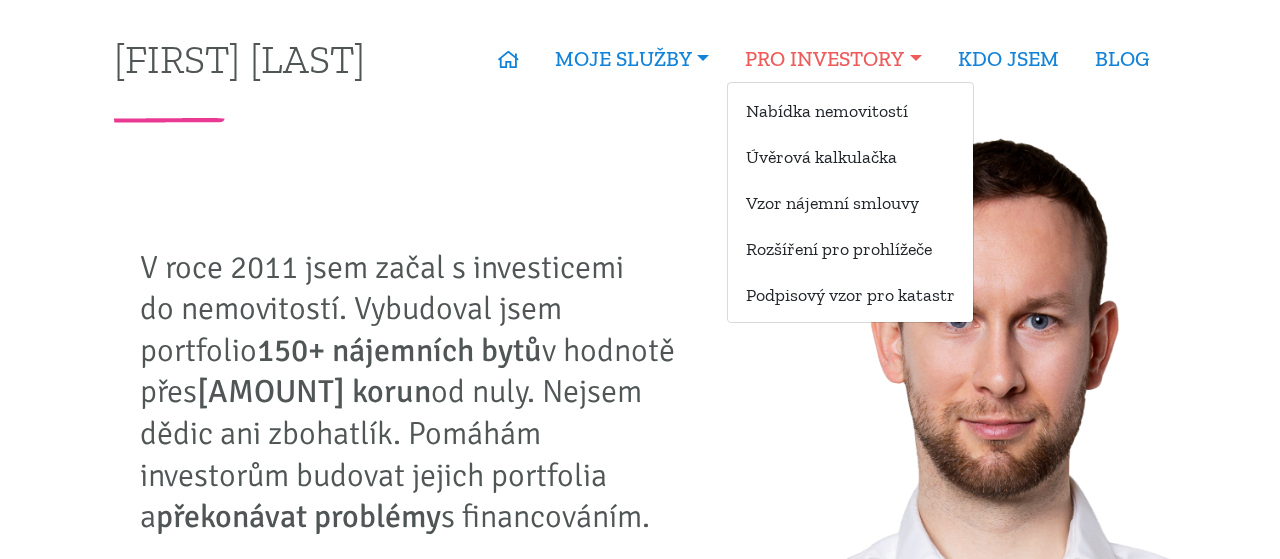 scroll, scrollTop: 0, scrollLeft: 0, axis: both 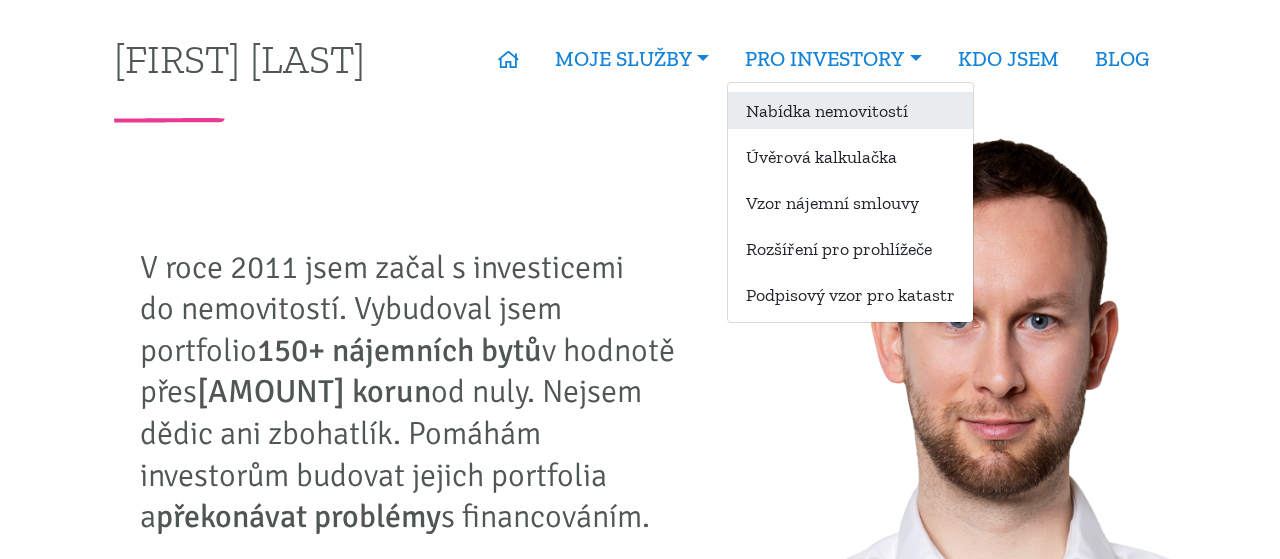 click on "Nabídka nemovitostí" at bounding box center [850, 110] 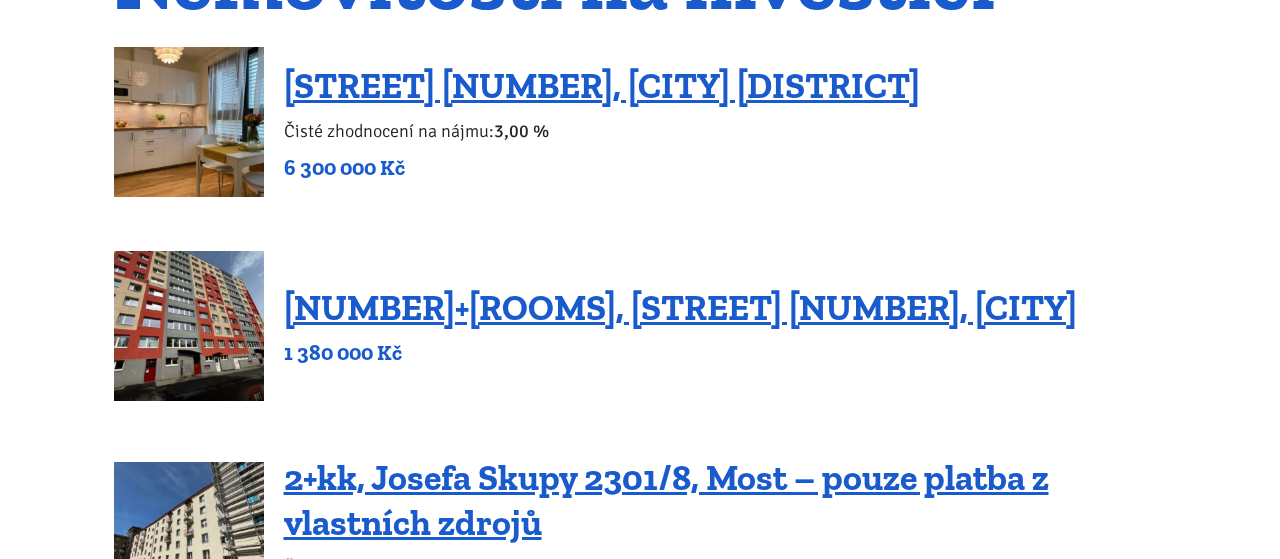 scroll, scrollTop: 277, scrollLeft: 0, axis: vertical 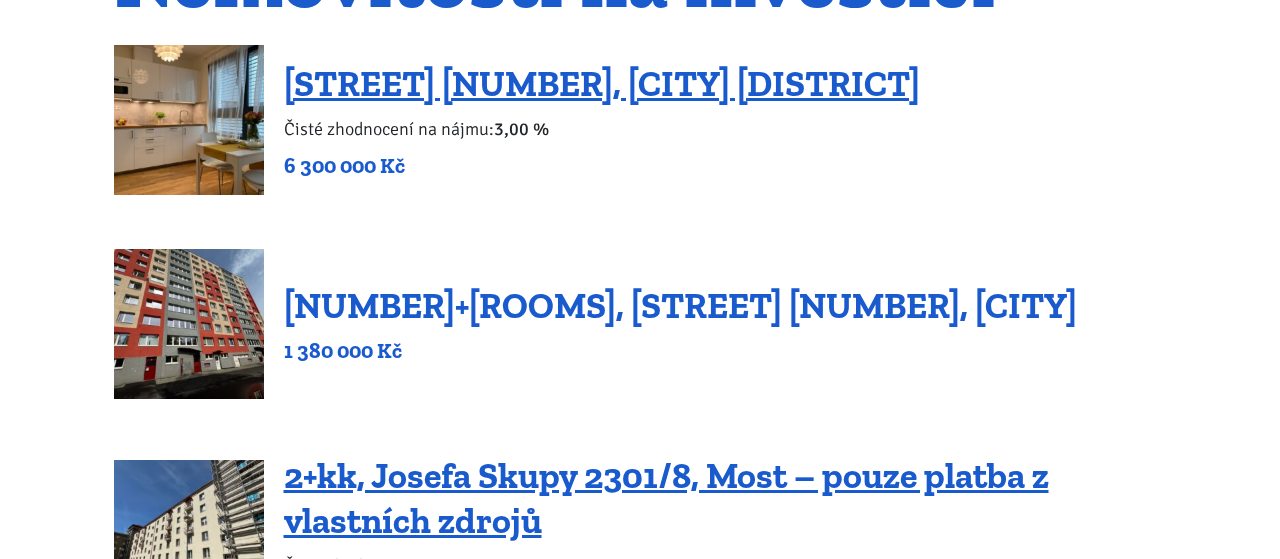 click on "[NUMBER]+[ROOMS], [STREET] [NUMBER], [CITY]" at bounding box center [680, 305] 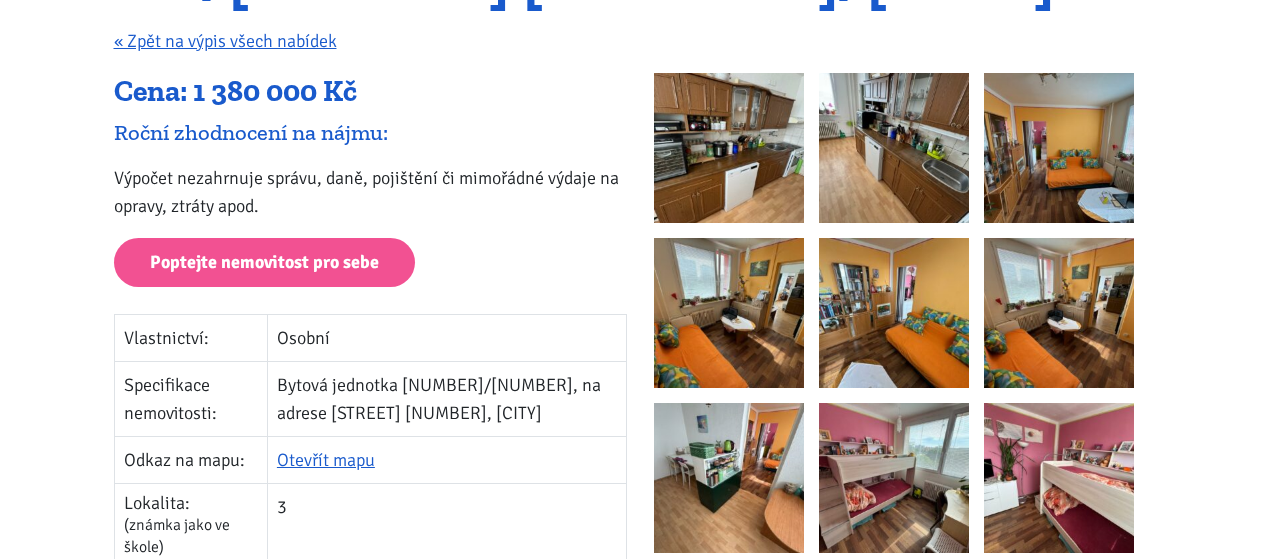 scroll, scrollTop: 416, scrollLeft: 0, axis: vertical 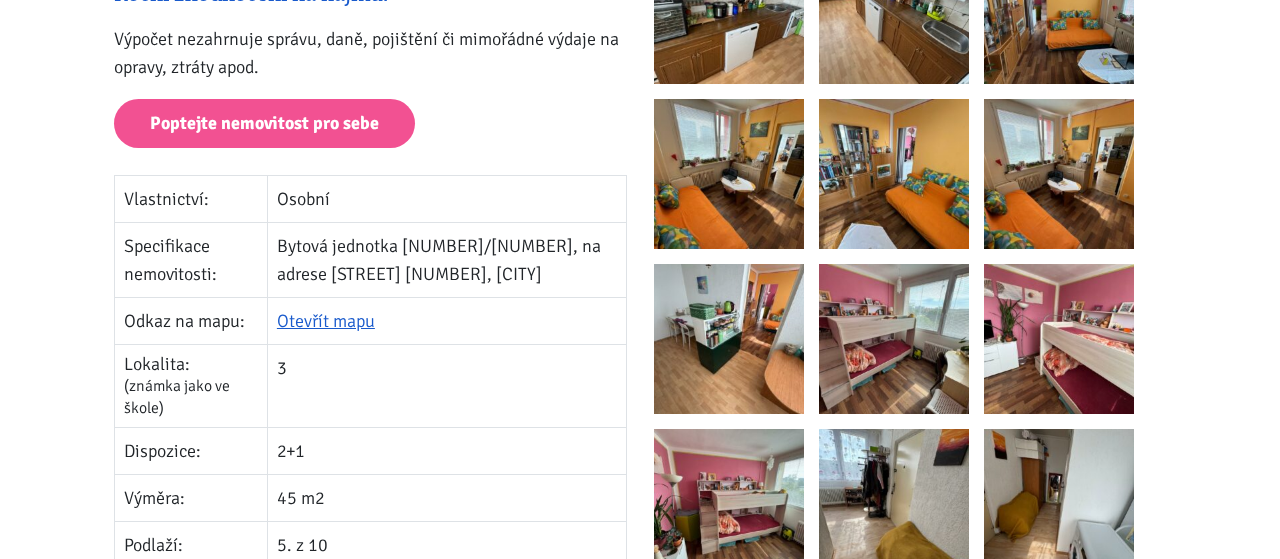 click on "Tomáš Kučera
ÚVOD
MOJE SLUŽBY
Strategický mentoring
Financování bez limitu
Kupte investiční byt
Správa nemovitostí
Rekonstrukce bytů
PRO INVESTORY
Nabídka nemovitostí
Úvěrová kalkulačka
Vzor nájemní smlouvy
Rozšíření pro prohlížeče
Podpisový vzor pro katastr
BLOG" at bounding box center [640, 1394] 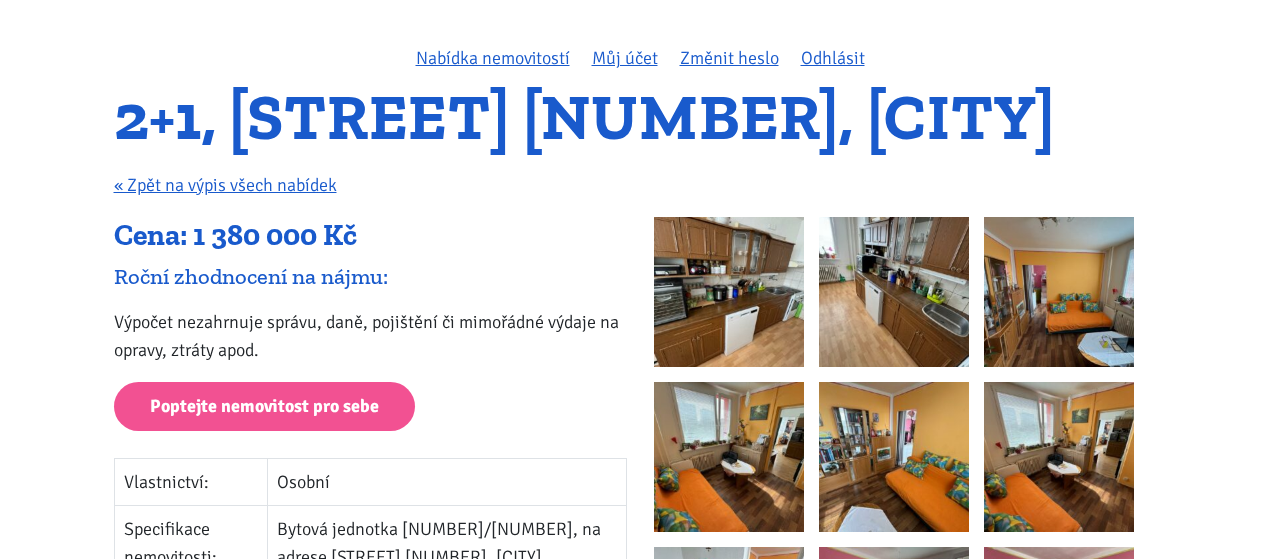 scroll, scrollTop: 138, scrollLeft: 0, axis: vertical 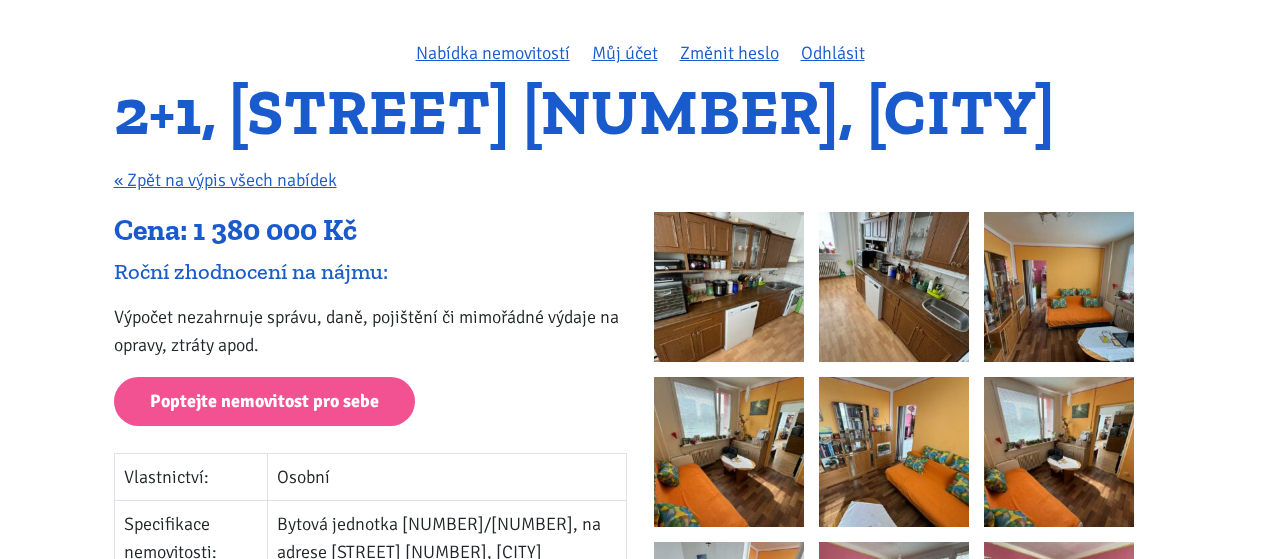 click at bounding box center [729, 287] 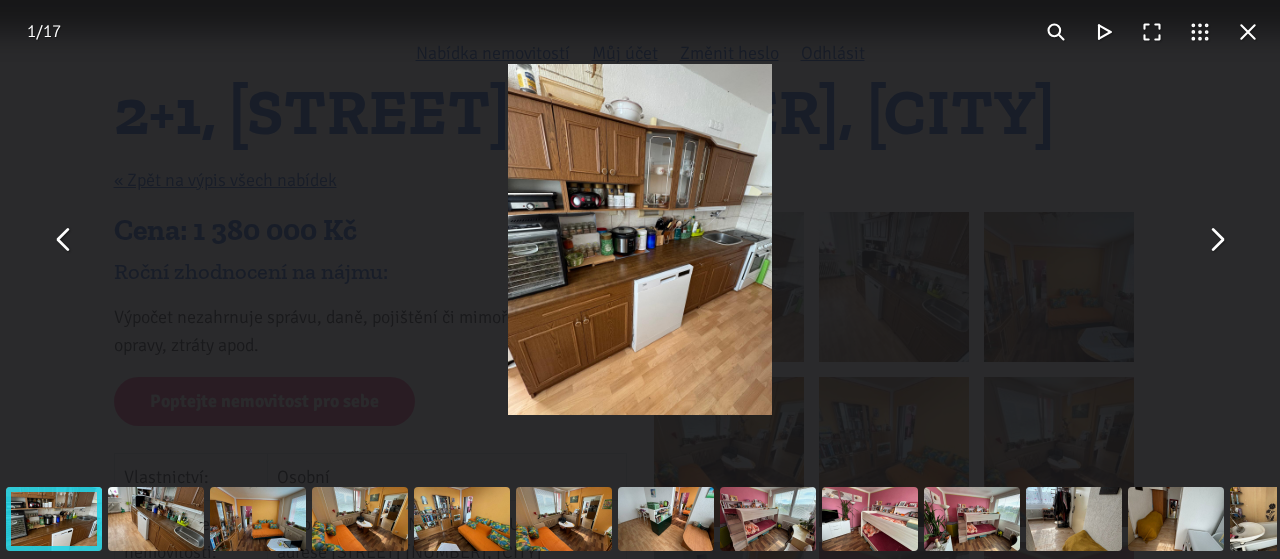 click at bounding box center (1216, 240) 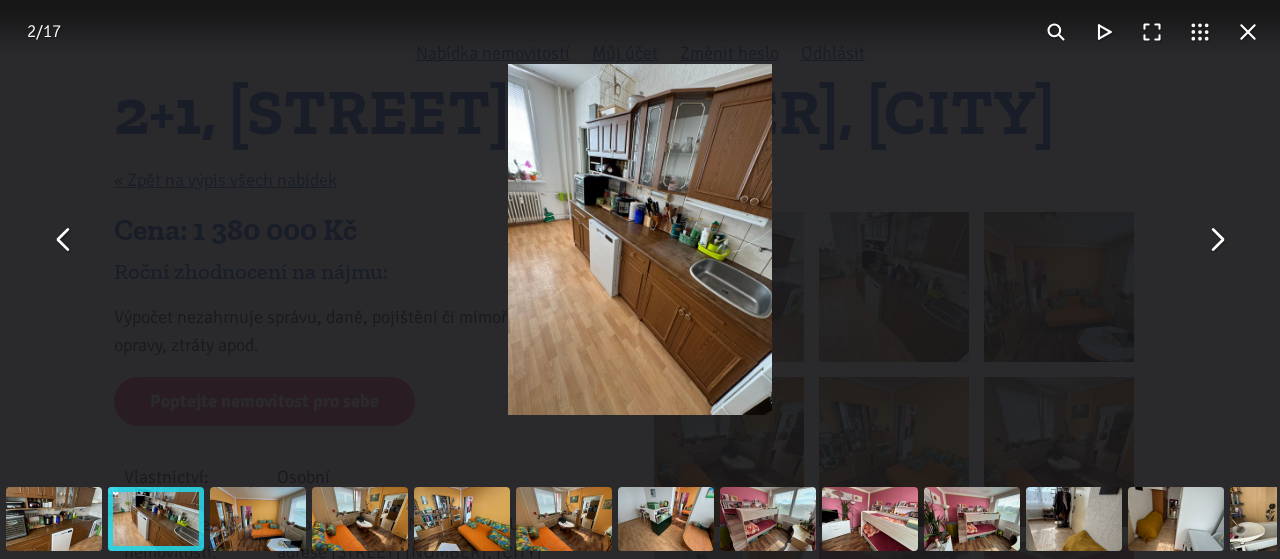 click at bounding box center [1216, 240] 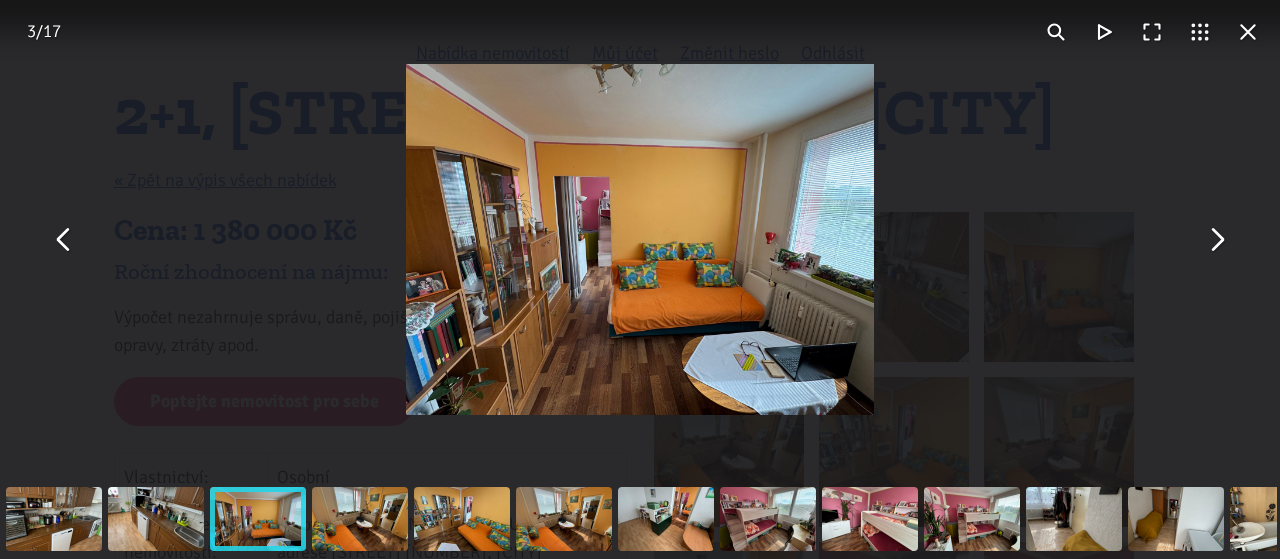 click at bounding box center [1216, 240] 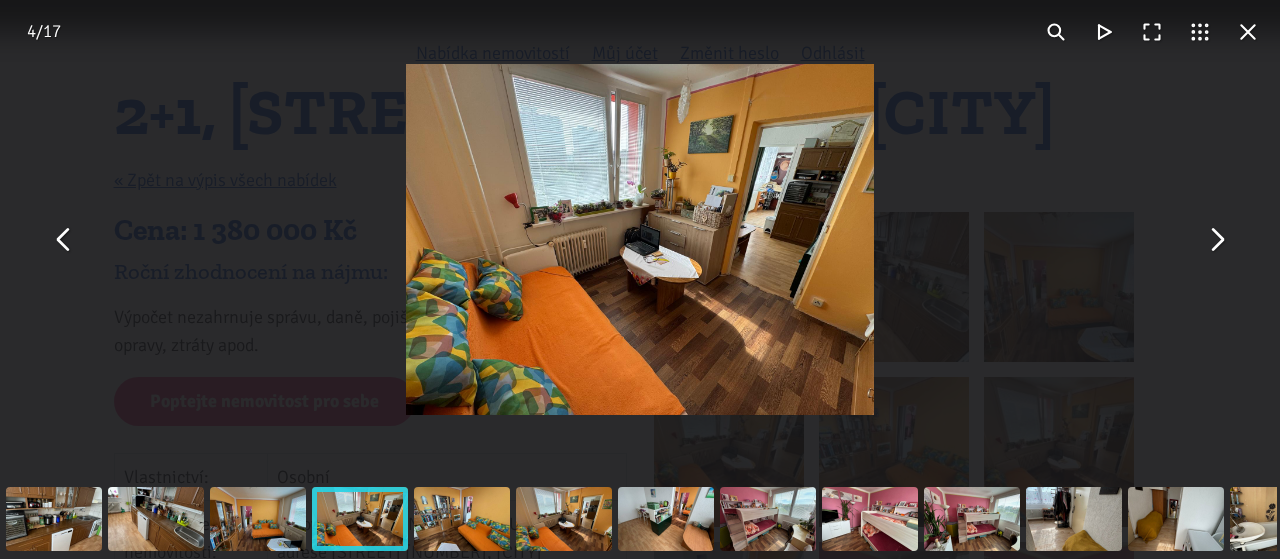 click at bounding box center [1216, 240] 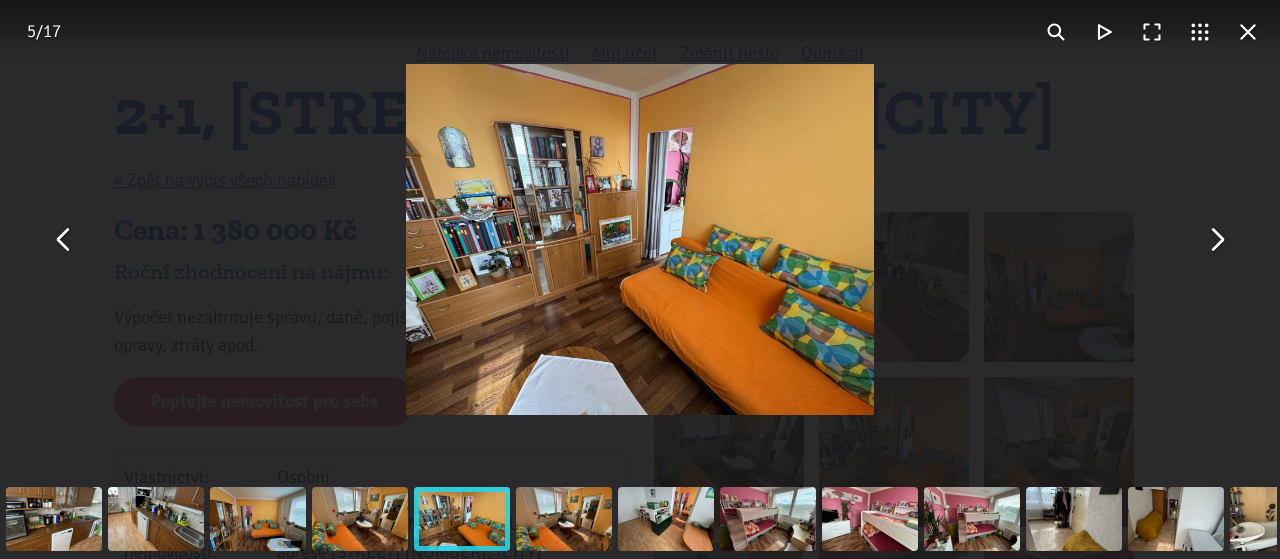 type 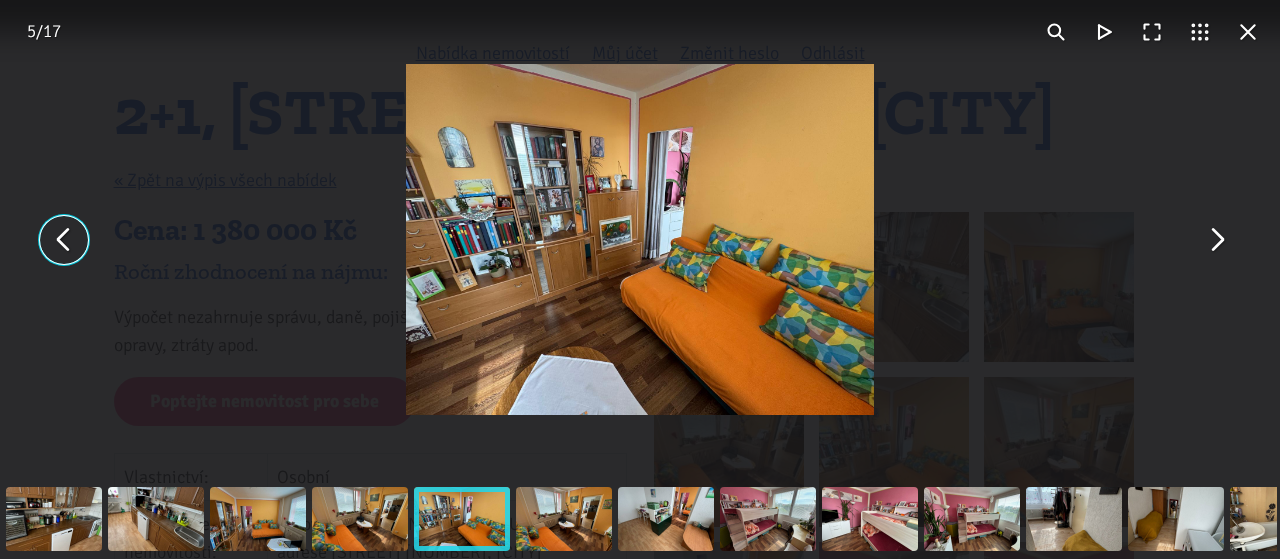 click at bounding box center [64, 240] 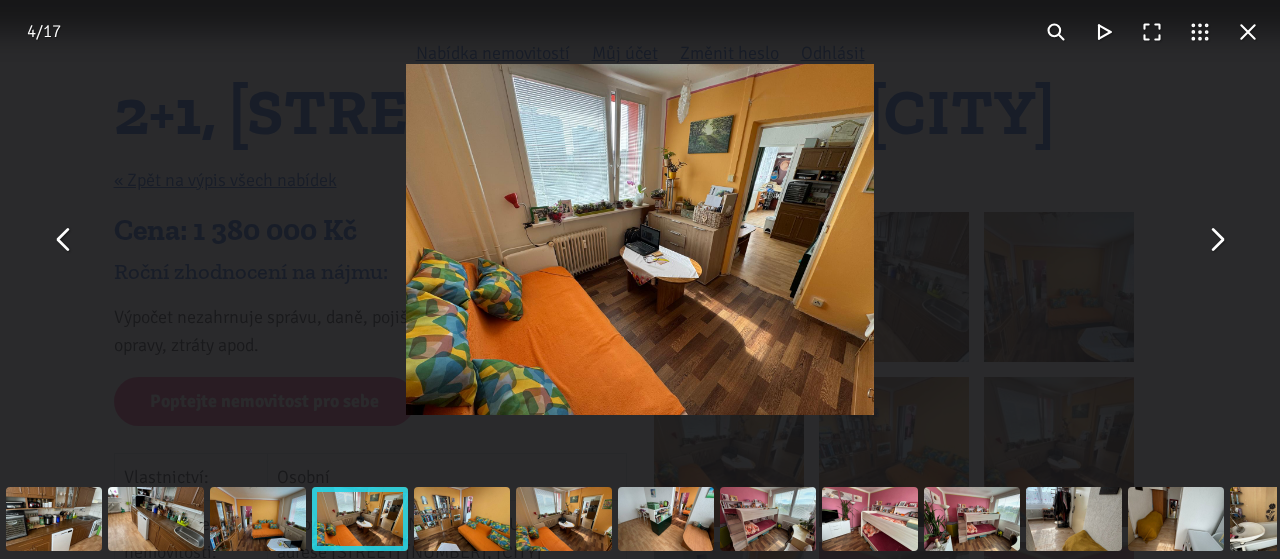 click at bounding box center (1216, 240) 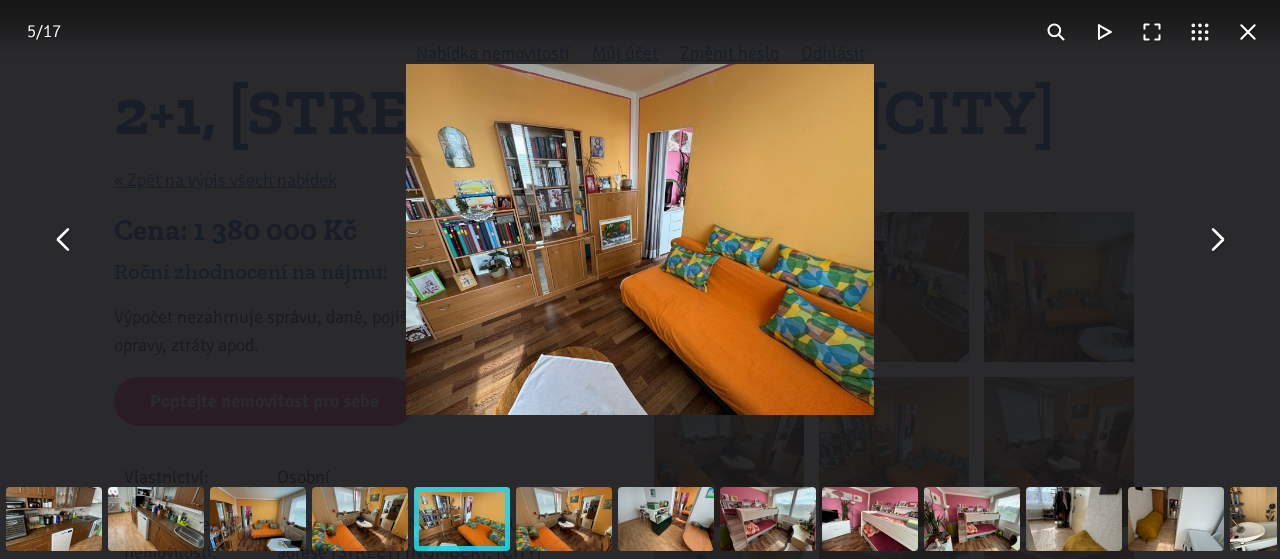 click at bounding box center [1216, 240] 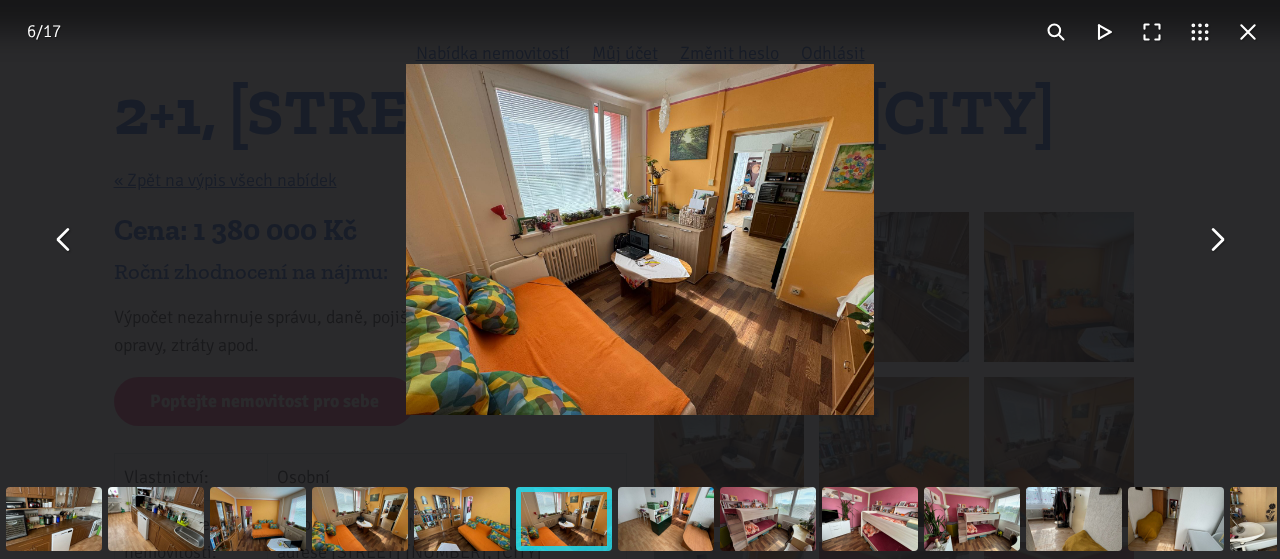 click at bounding box center (1216, 240) 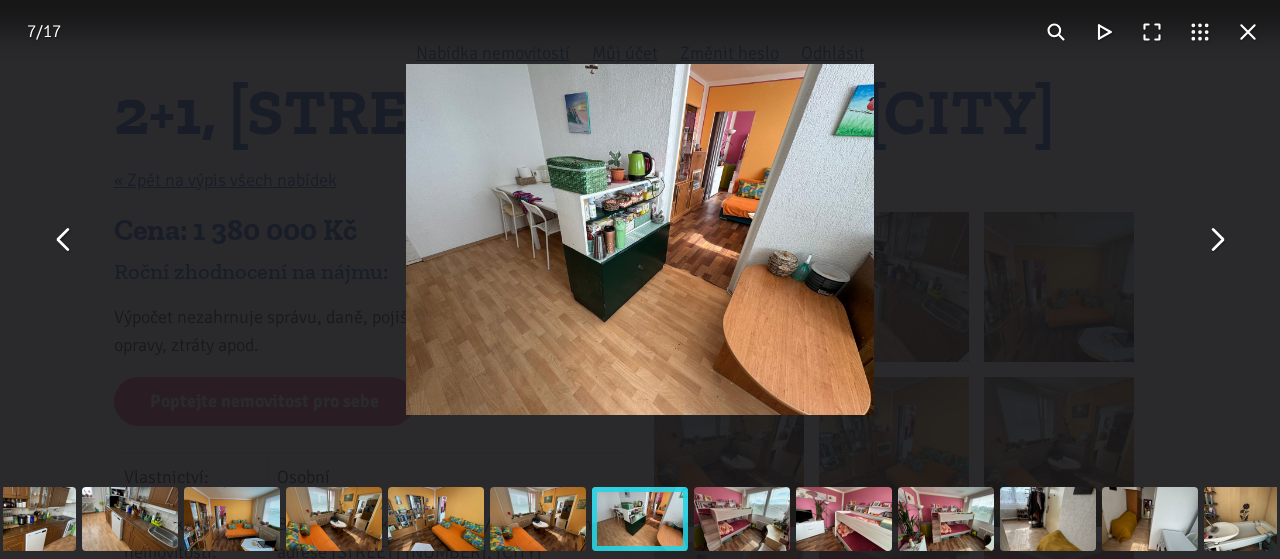 click at bounding box center [1216, 240] 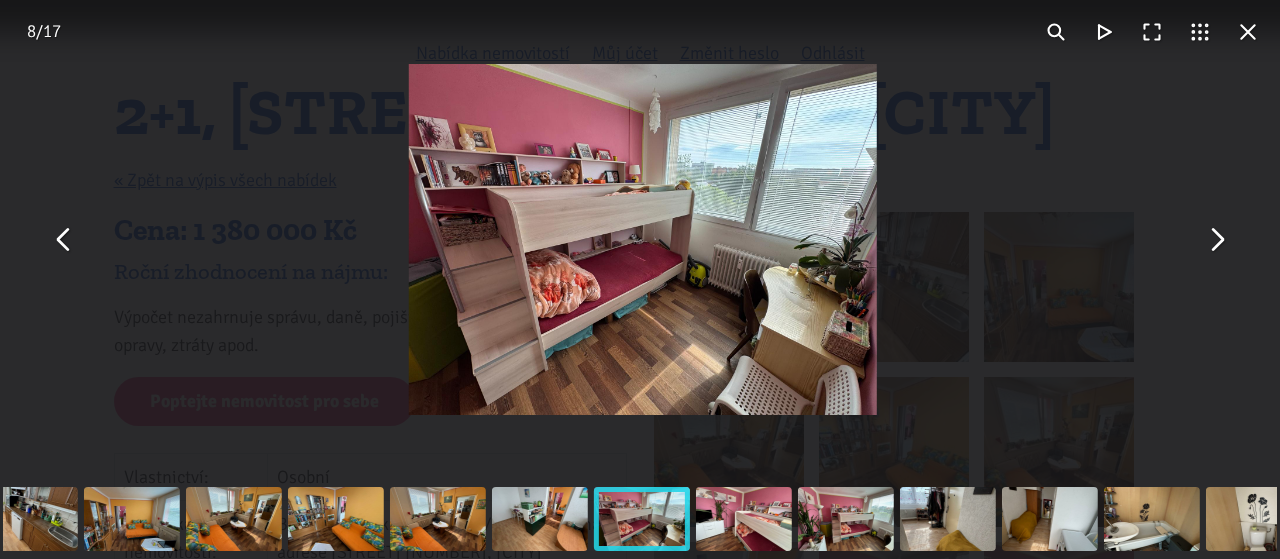 click at bounding box center [1216, 240] 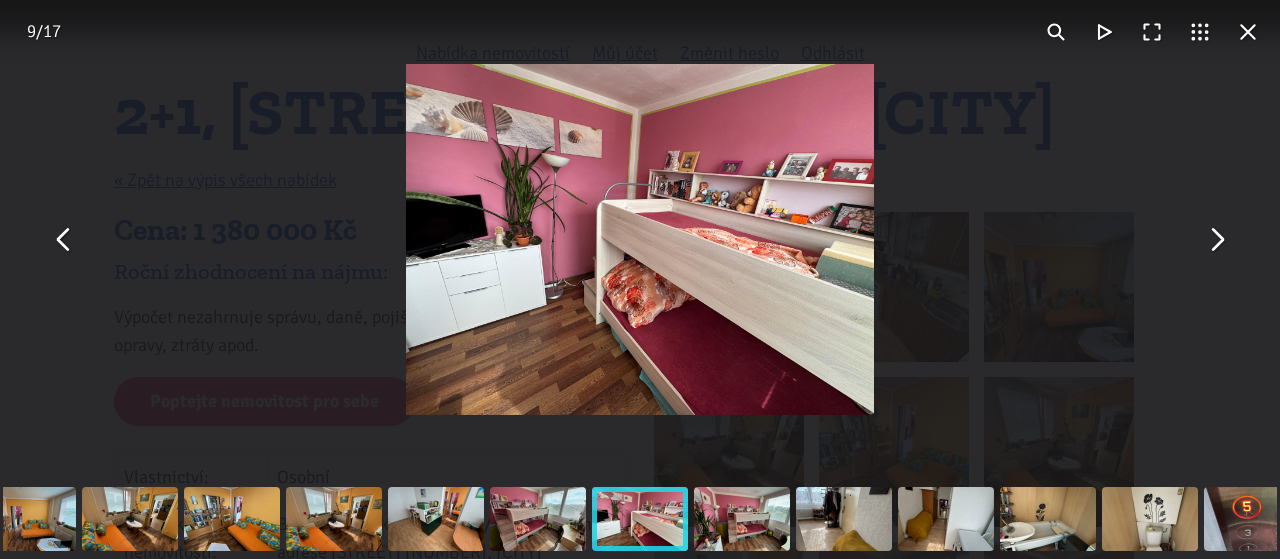 click at bounding box center (1216, 240) 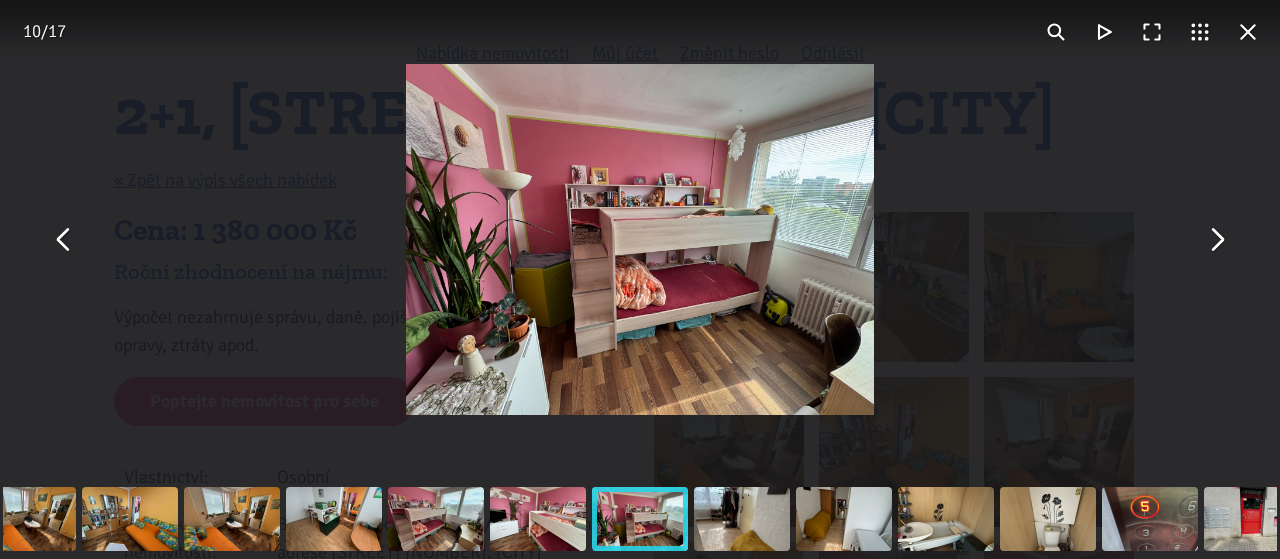 click at bounding box center (1216, 240) 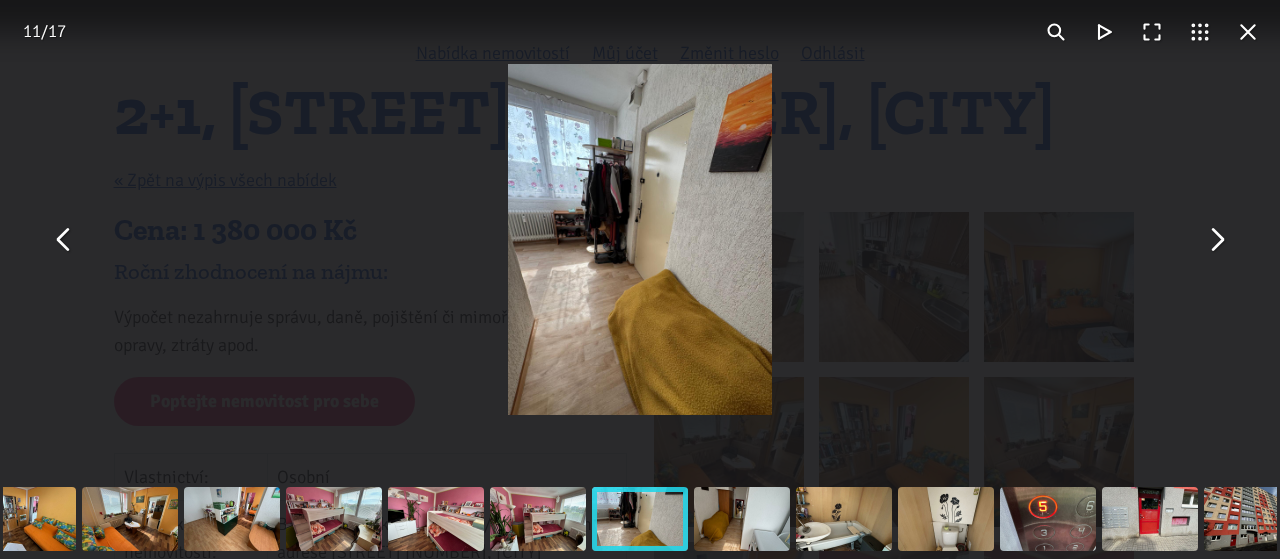 click at bounding box center (1216, 240) 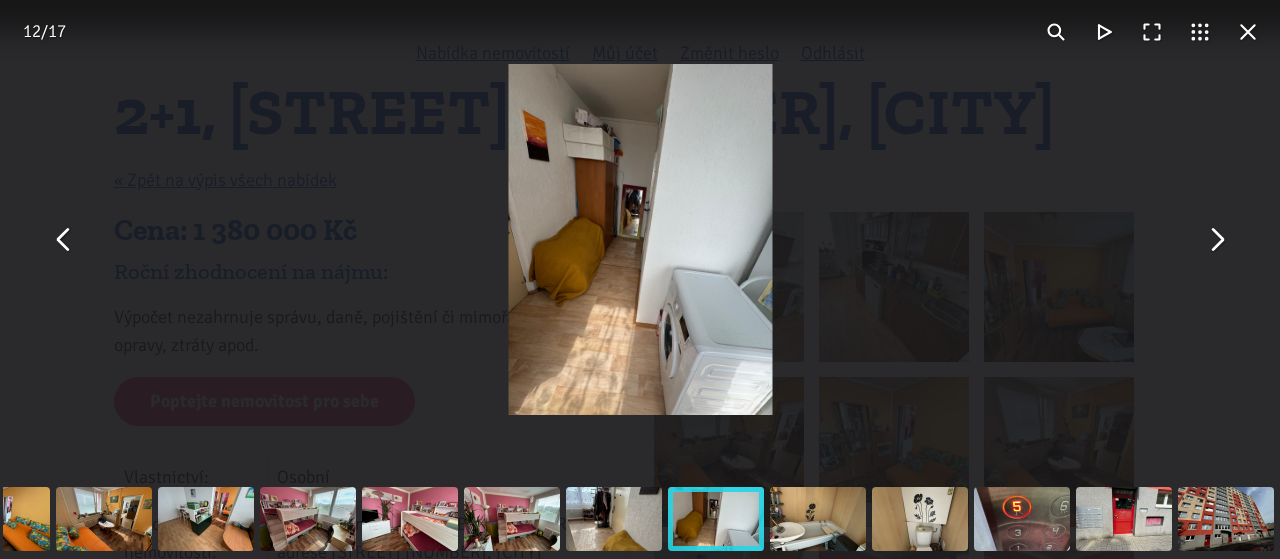 click at bounding box center (1216, 240) 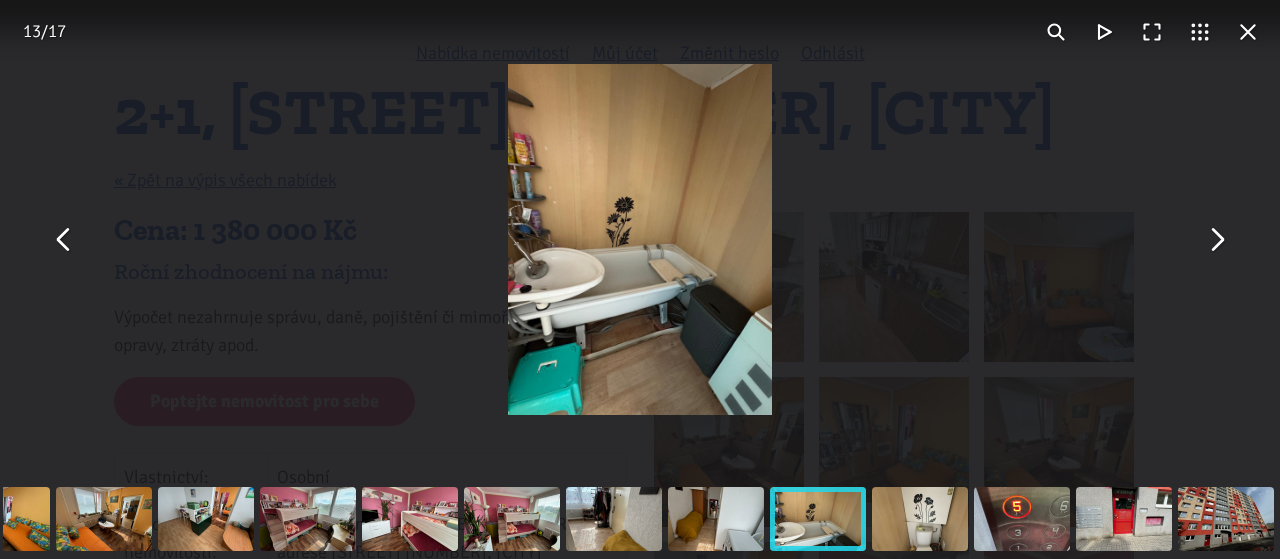 click at bounding box center [1216, 240] 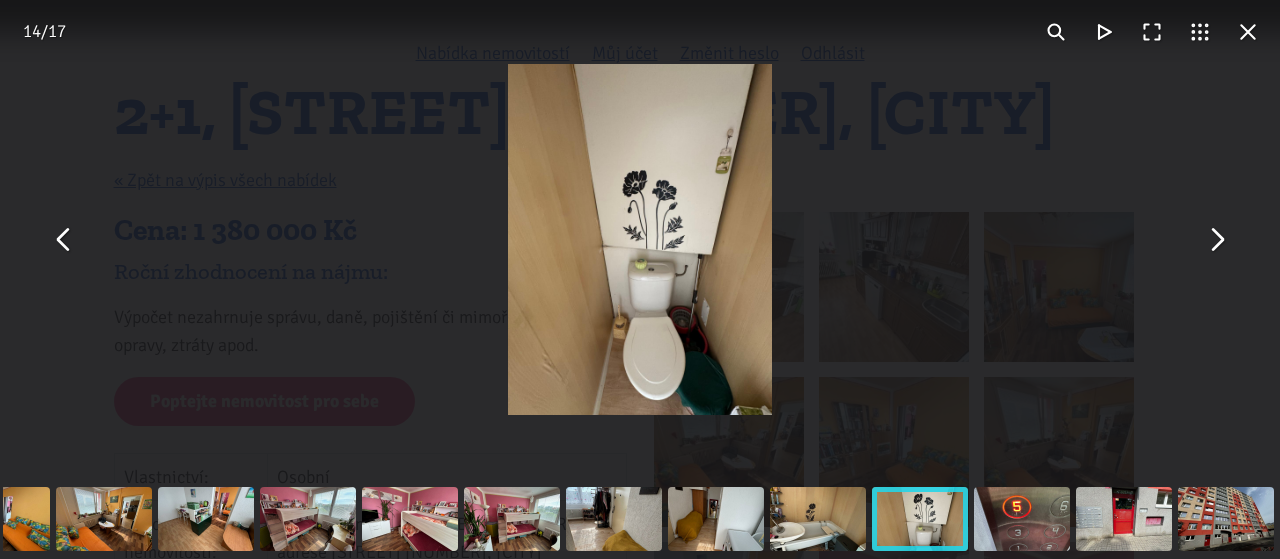 click at bounding box center (1216, 240) 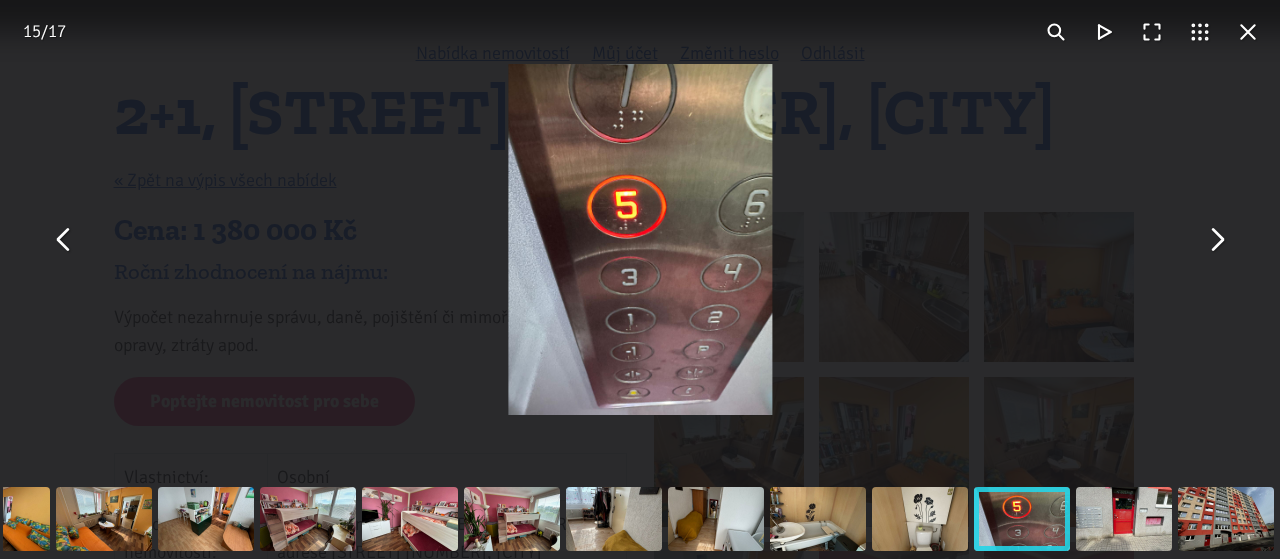 click at bounding box center [640, 239] 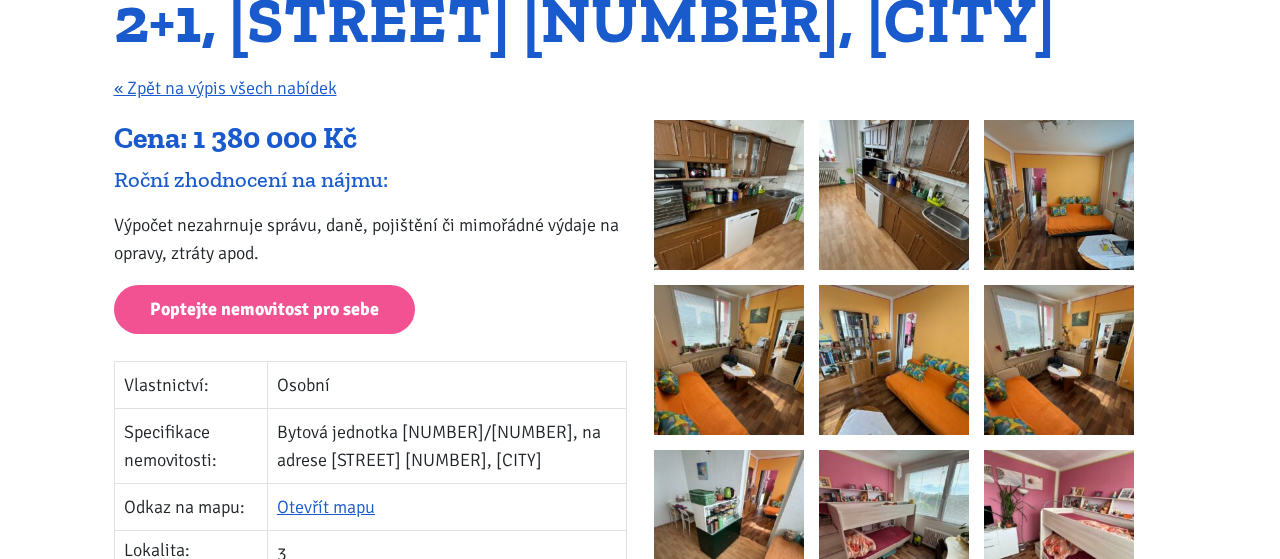 scroll, scrollTop: 277, scrollLeft: 0, axis: vertical 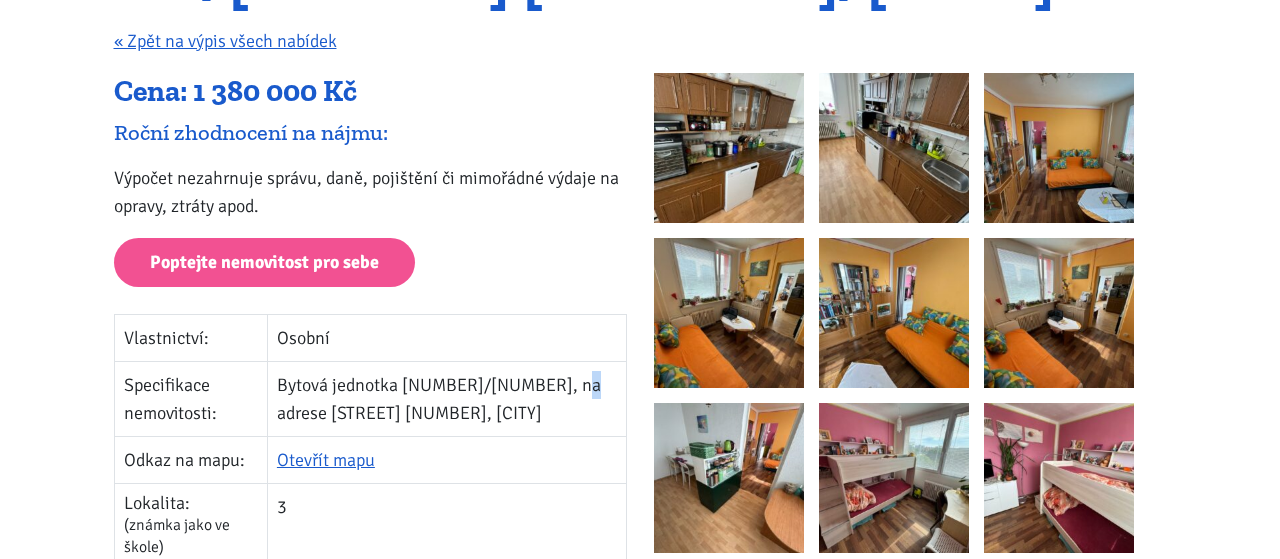 click on "Bytová jednotka [NUMBER]/[NUMBER], na adrese [STREET] [NUMBER], [CITY]" at bounding box center [446, 398] 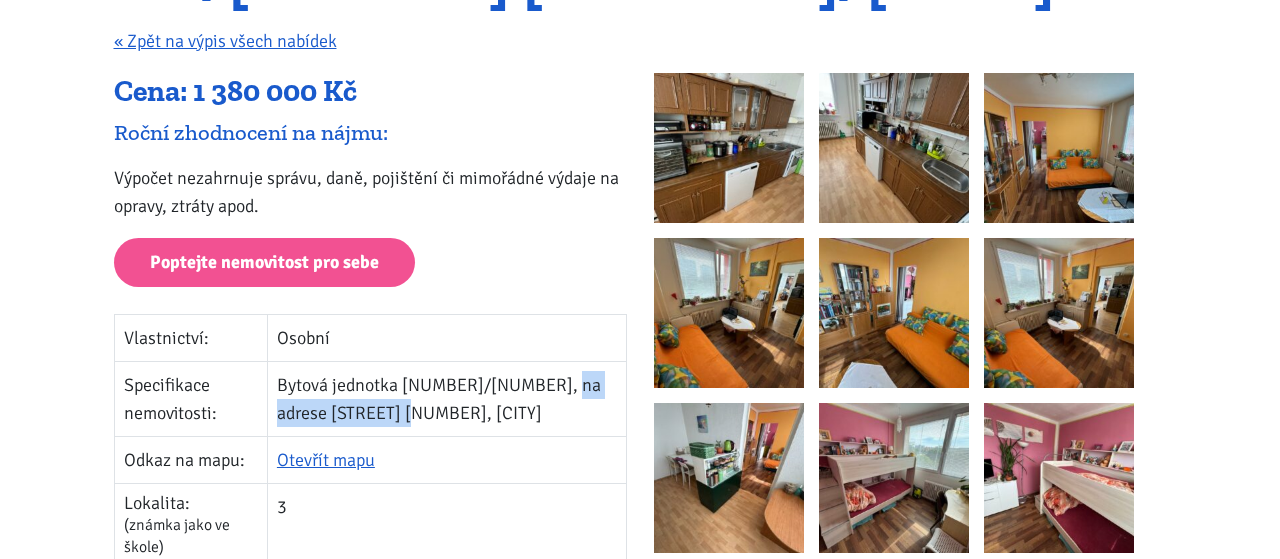 drag, startPoint x: 464, startPoint y: 413, endPoint x: 303, endPoint y: 415, distance: 161.01242 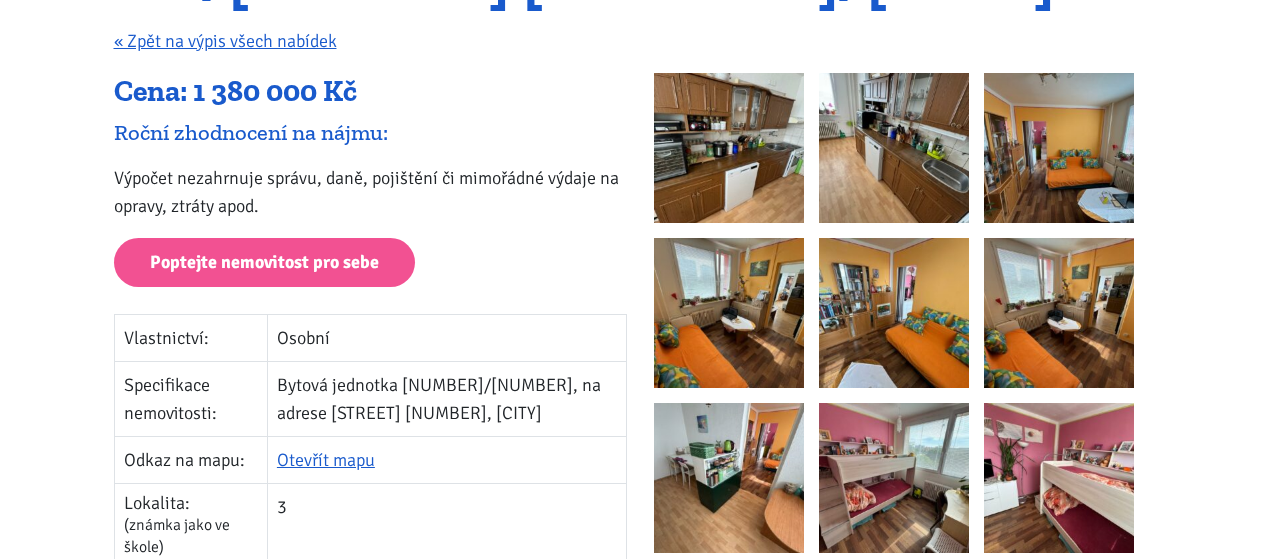 click on "Poptejte nemovitost pro sebe" at bounding box center (370, 262) 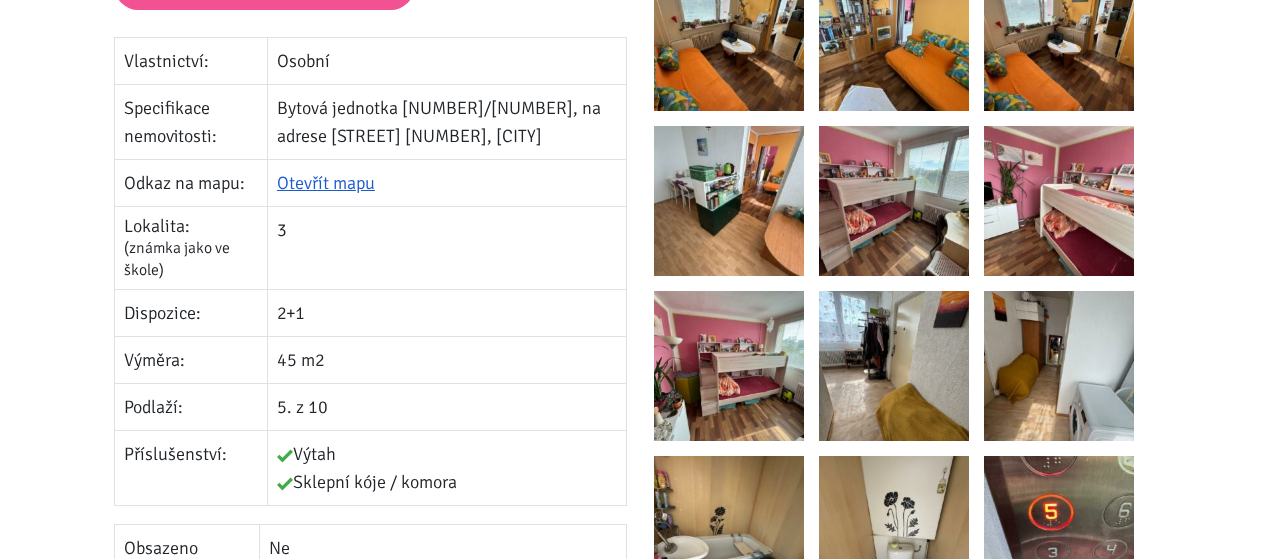 scroll, scrollTop: 0, scrollLeft: 0, axis: both 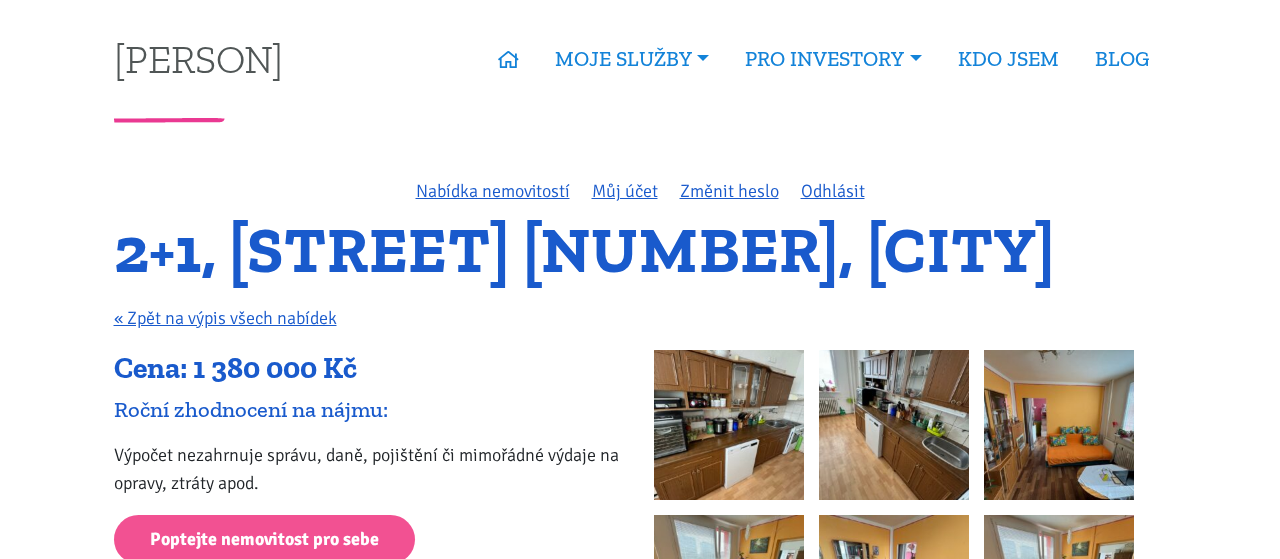 click on "Tomáš Kučera
ÚVOD
MOJE SLUŽBY
Strategický mentoring
Financování bez limitu
Kupte investiční byt
Správa nemovitostí
Rekonstrukce bytů
PRO INVESTORY
Nabídka nemovitostí
Úvěrová kalkulačka
Vzor nájemní smlouvy
Rozšíření pro prohlížeče
Podpisový vzor pro katastr
BLOG" at bounding box center [640, 1810] 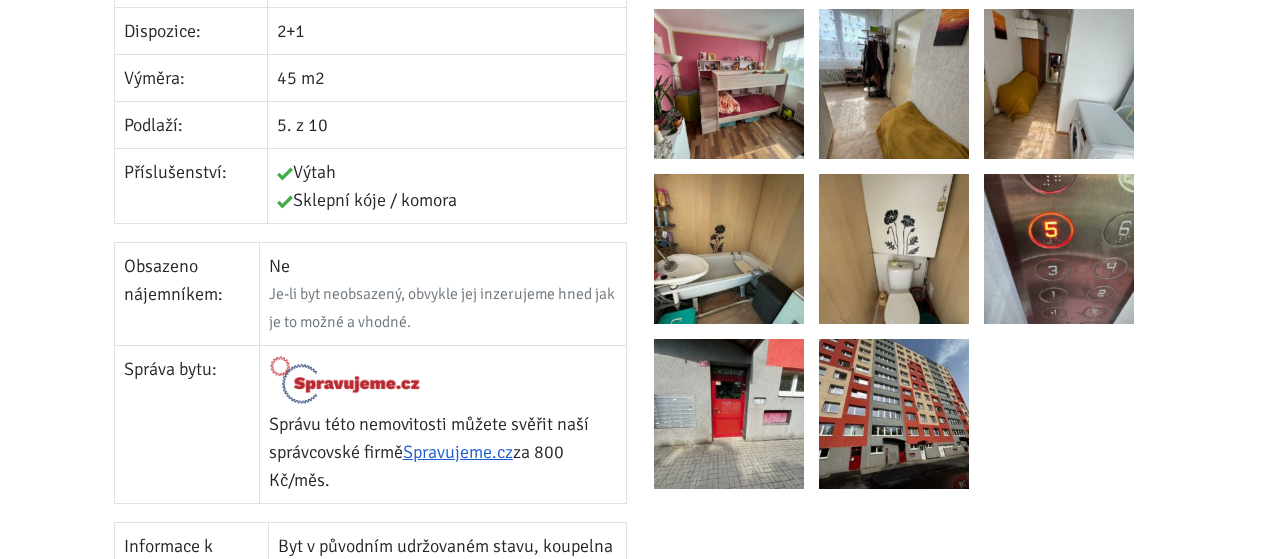 scroll, scrollTop: 832, scrollLeft: 0, axis: vertical 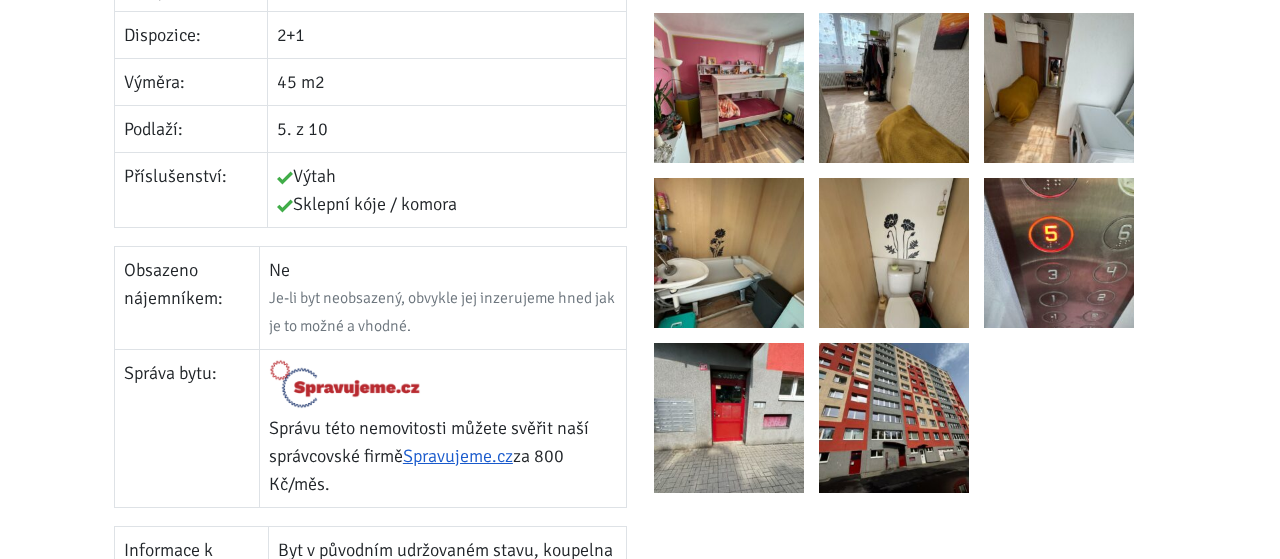 click at bounding box center [729, 418] 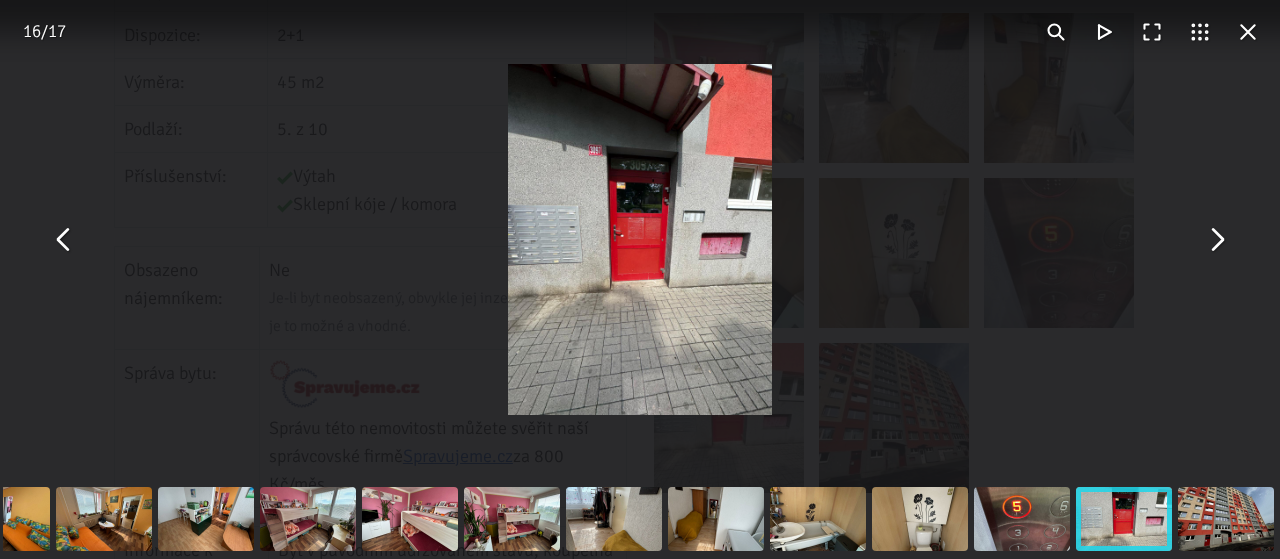 click at bounding box center (1216, 240) 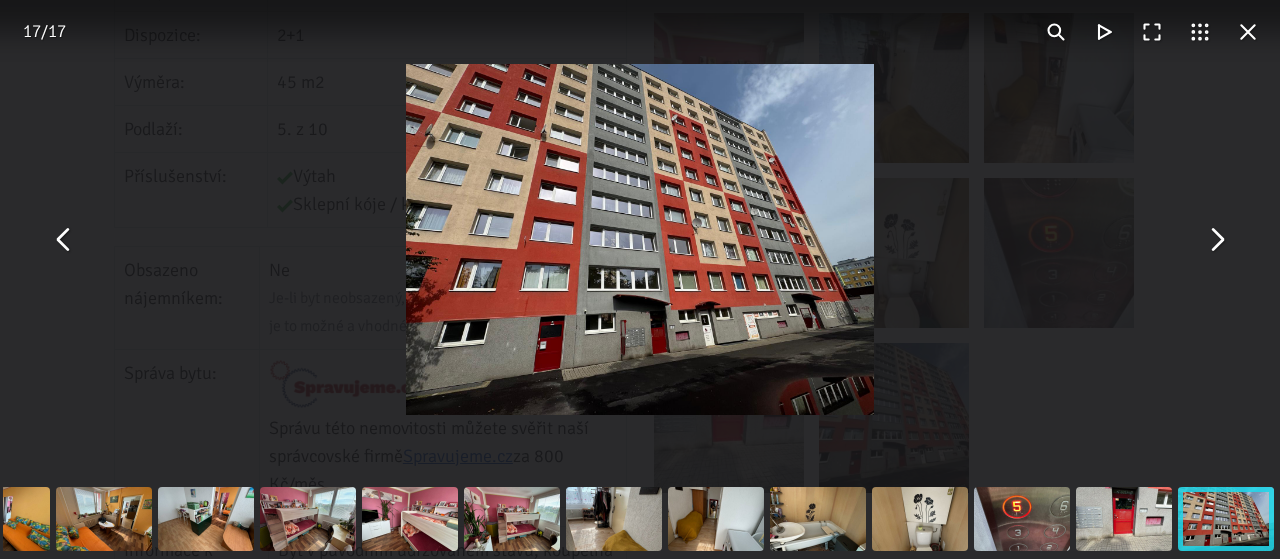click at bounding box center [1216, 240] 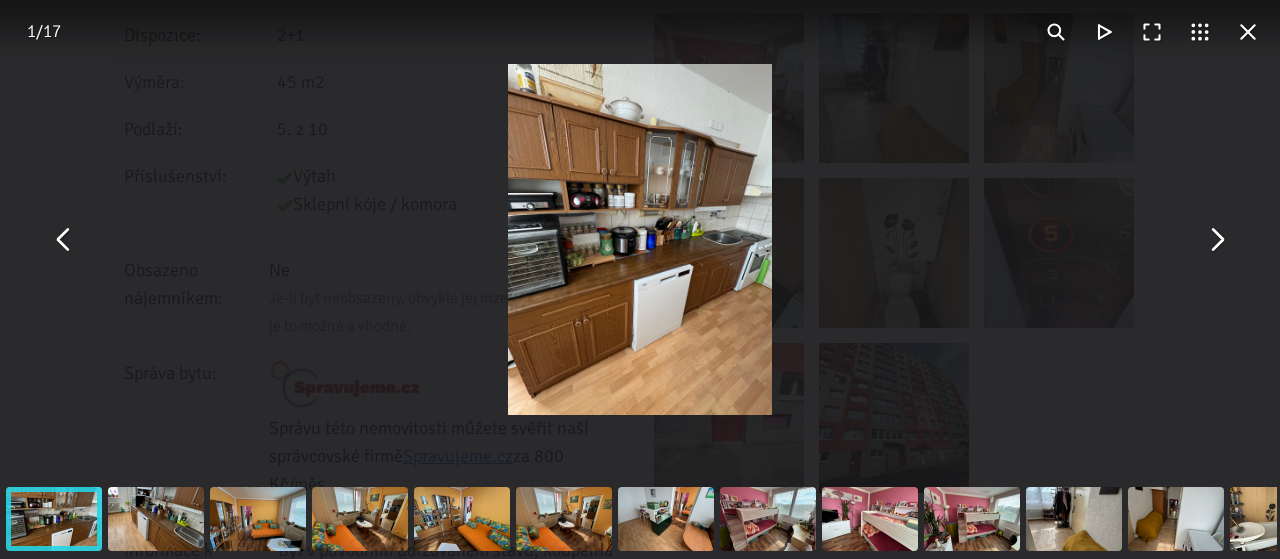 click at bounding box center (1216, 240) 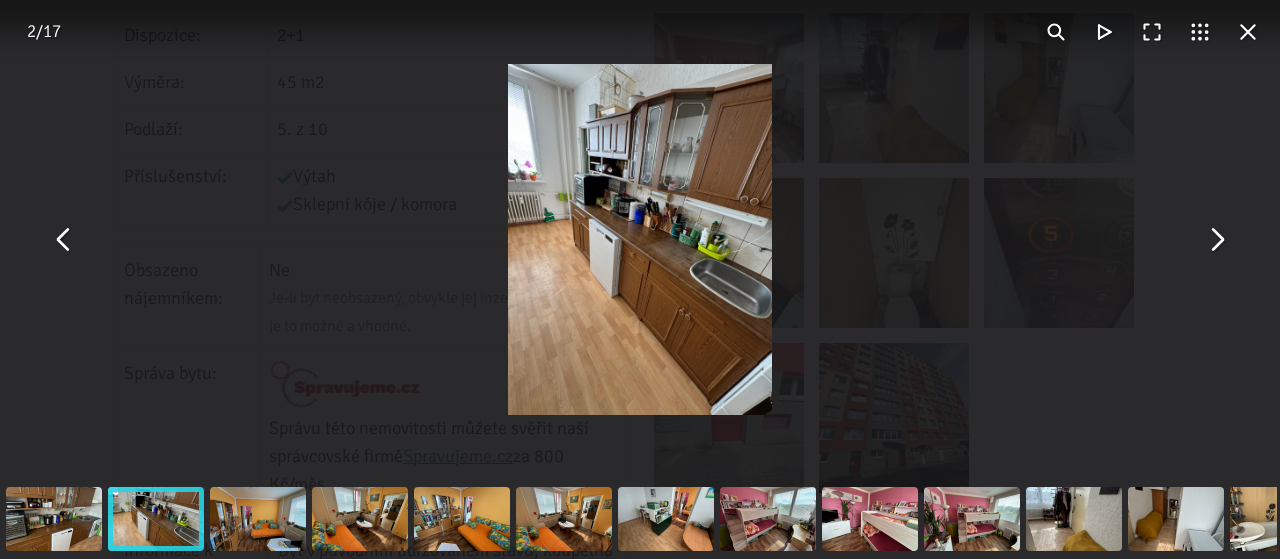 click at bounding box center (1216, 240) 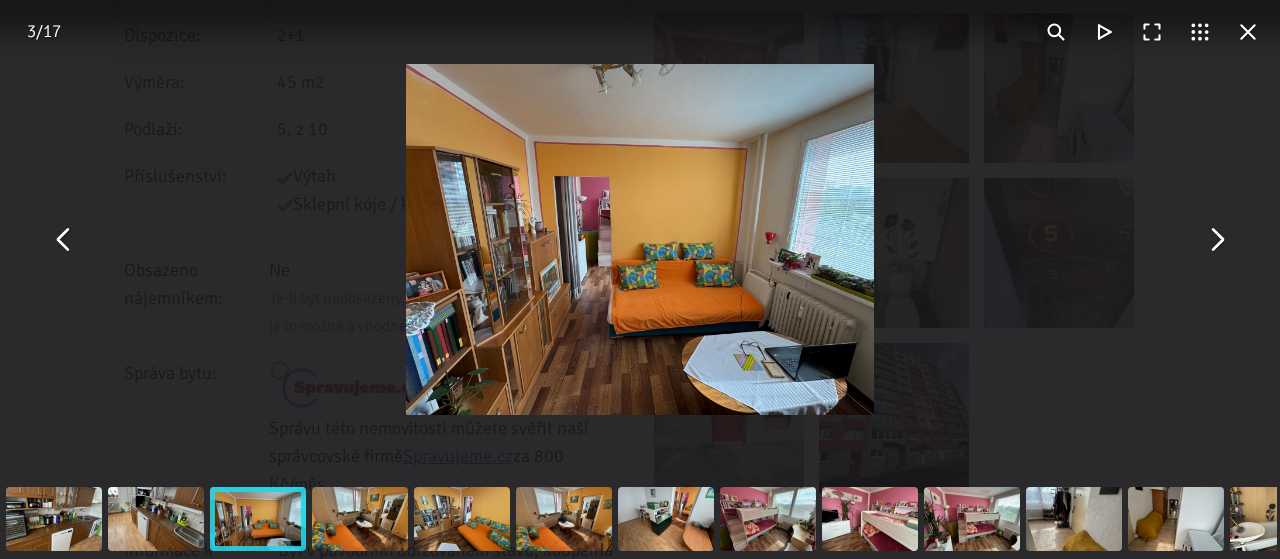 click at bounding box center [1216, 240] 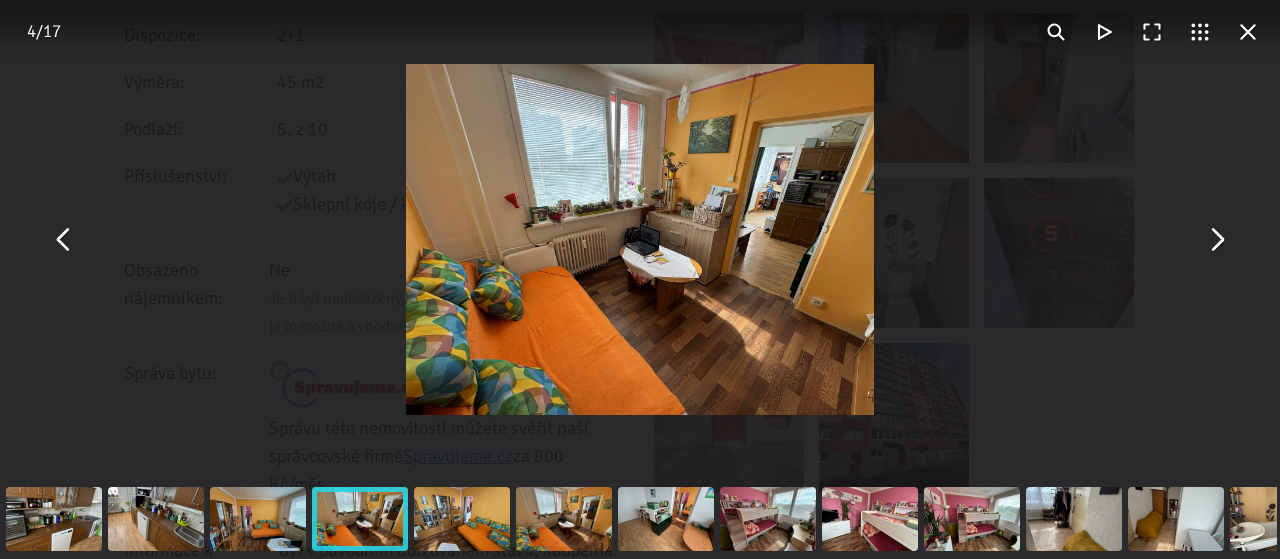 click at bounding box center (1216, 240) 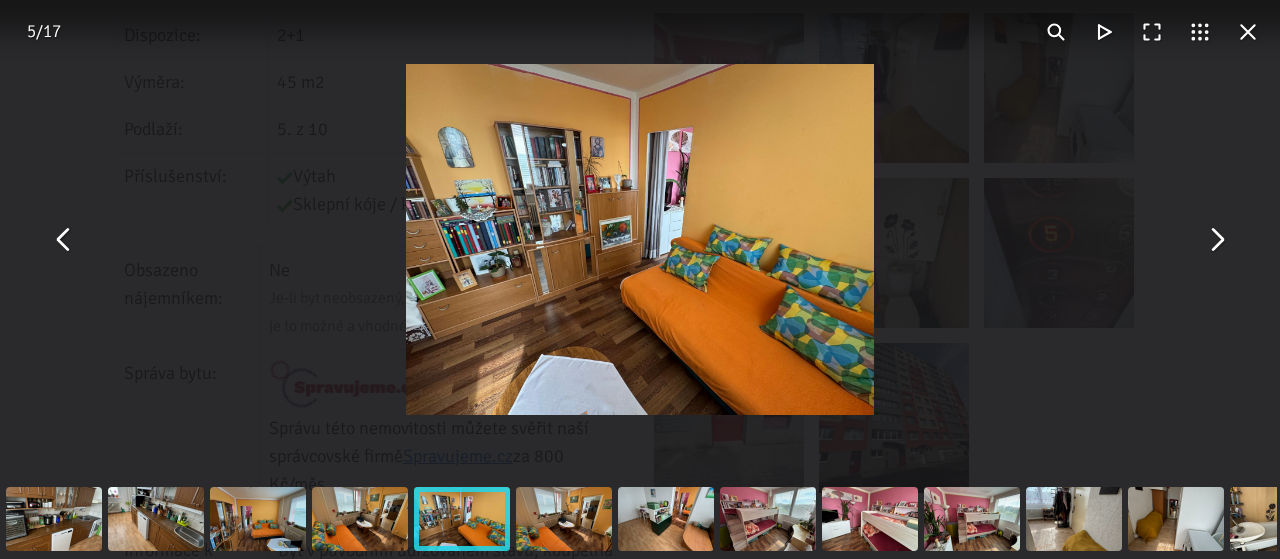 click at bounding box center (1248, 32) 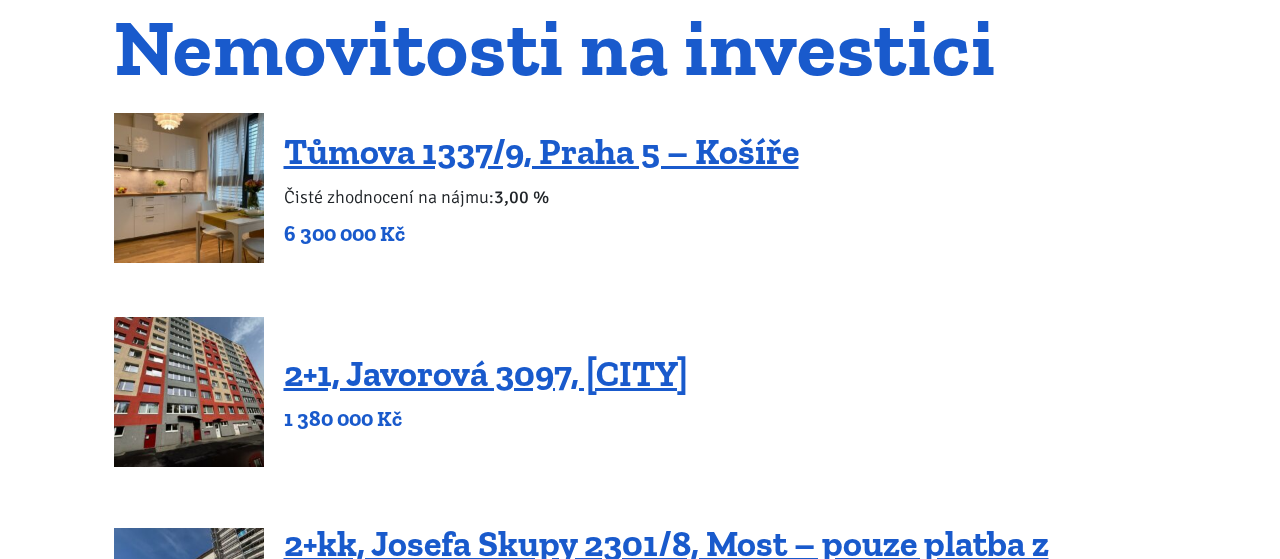 scroll, scrollTop: 277, scrollLeft: 0, axis: vertical 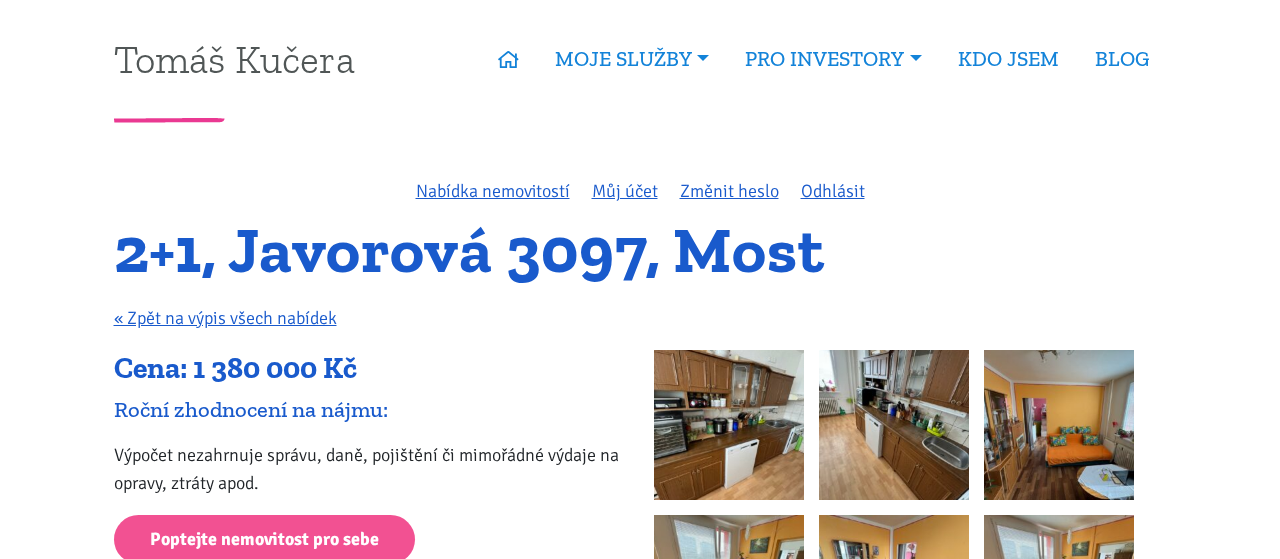 click on "Tomáš Kučera
ÚVOD
MOJE SLUŽBY
Strategický mentoring
Financování bez limitu
Kupte investiční byt
Správa nemovitostí
Rekonstrukce bytů
PRO INVESTORY
Nabídka nemovitostí
Úvěrová kalkulačka
Vzor nájemní smlouvy
Rozšíření pro prohlížeče
Podpisový vzor pro katastr
BLOG" at bounding box center [640, 1810] 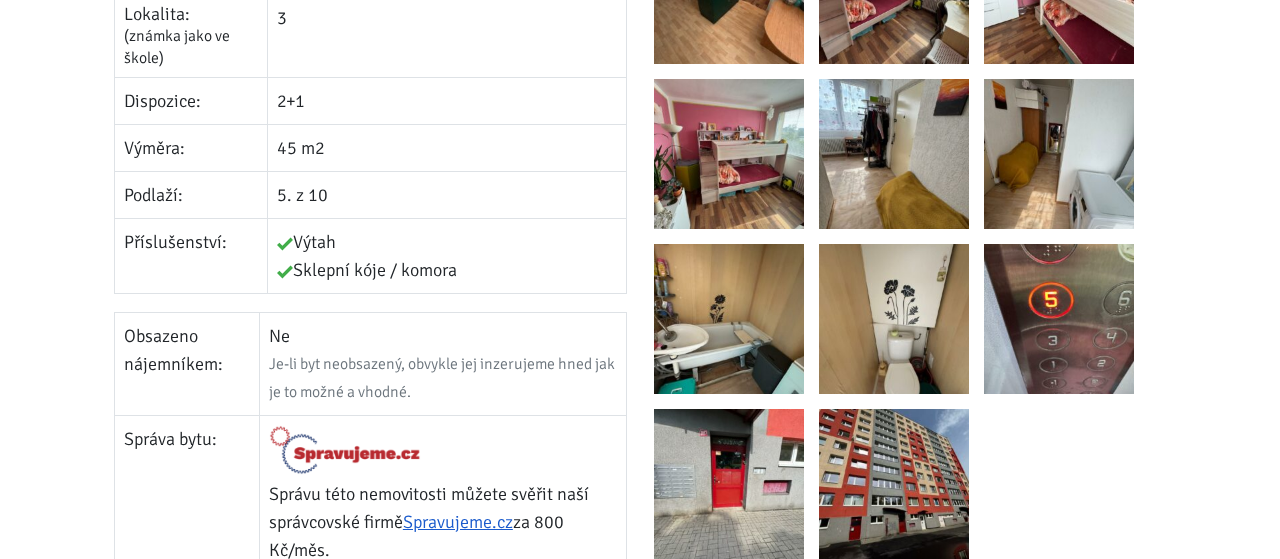 scroll, scrollTop: 832, scrollLeft: 0, axis: vertical 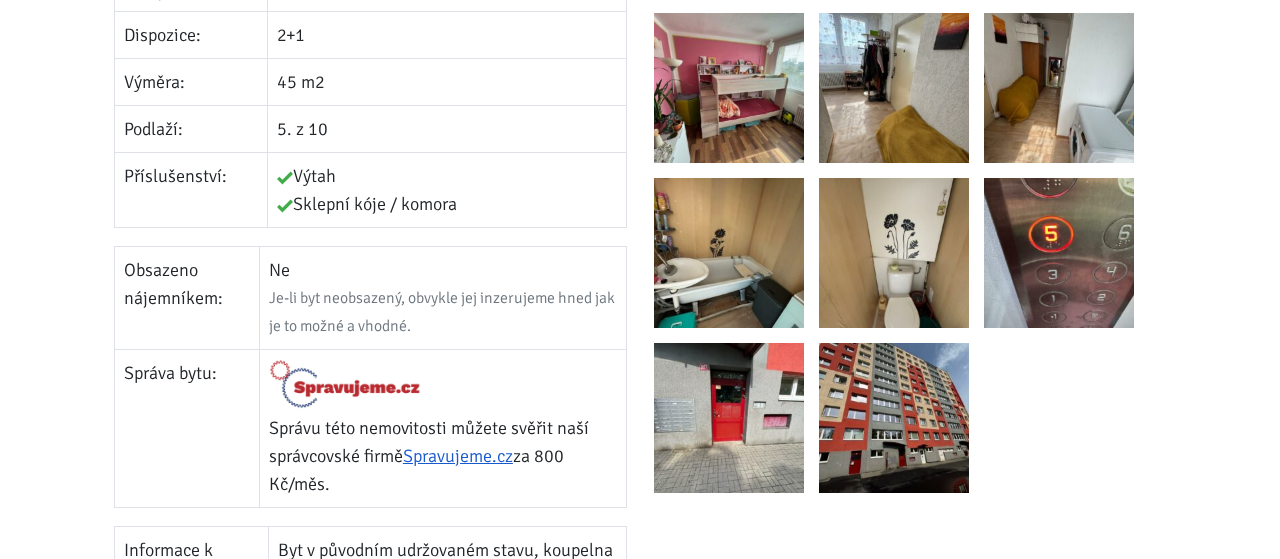 click at bounding box center [729, 253] 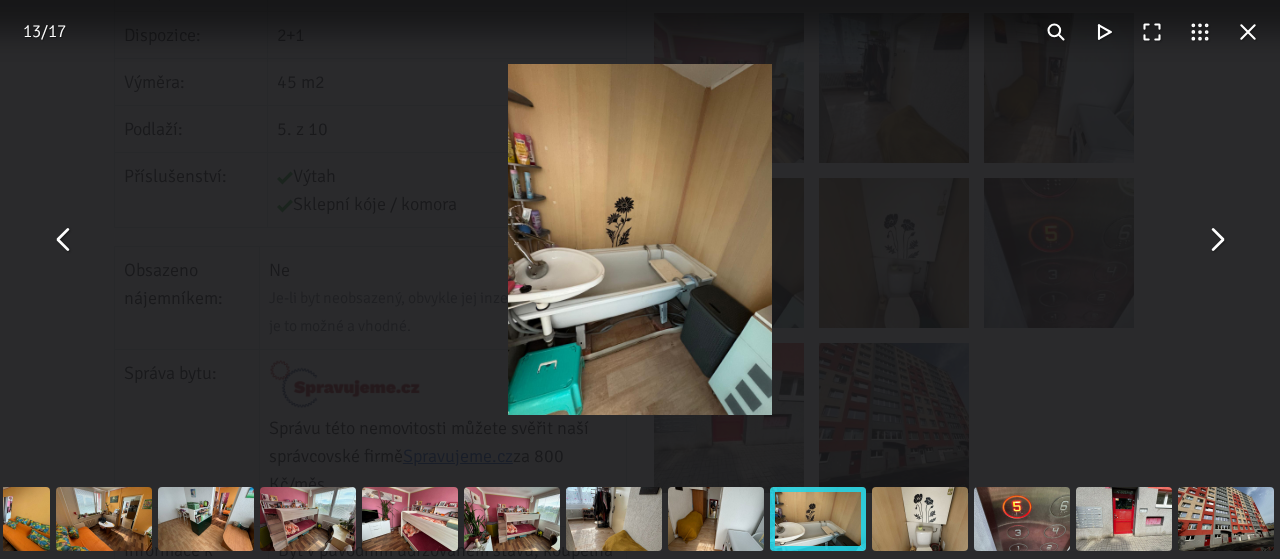 click at bounding box center (1216, 240) 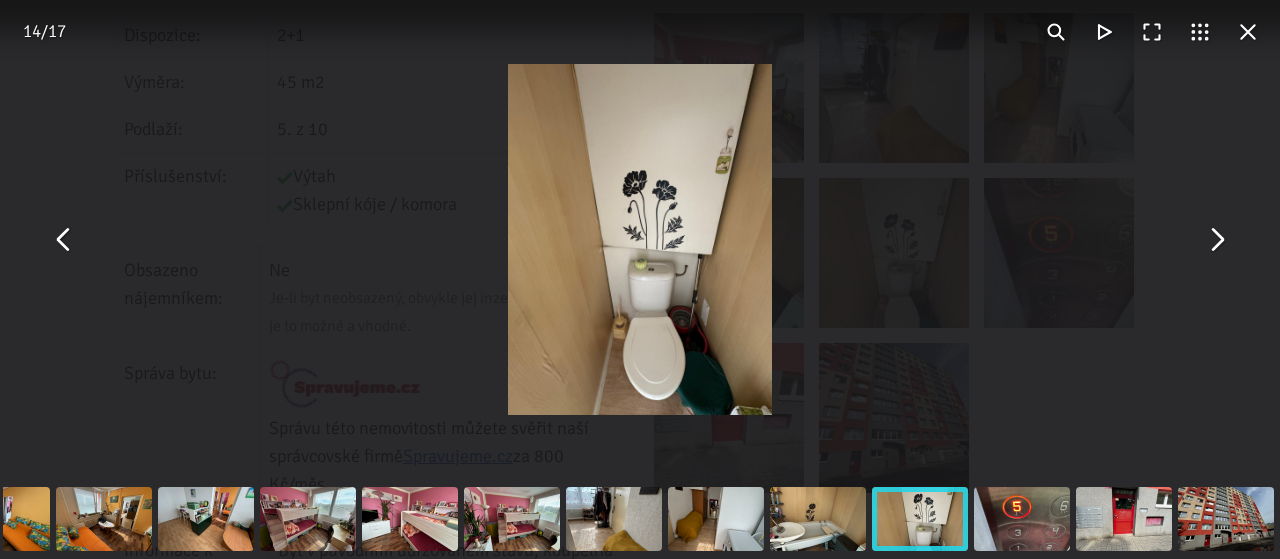 click at bounding box center [64, 240] 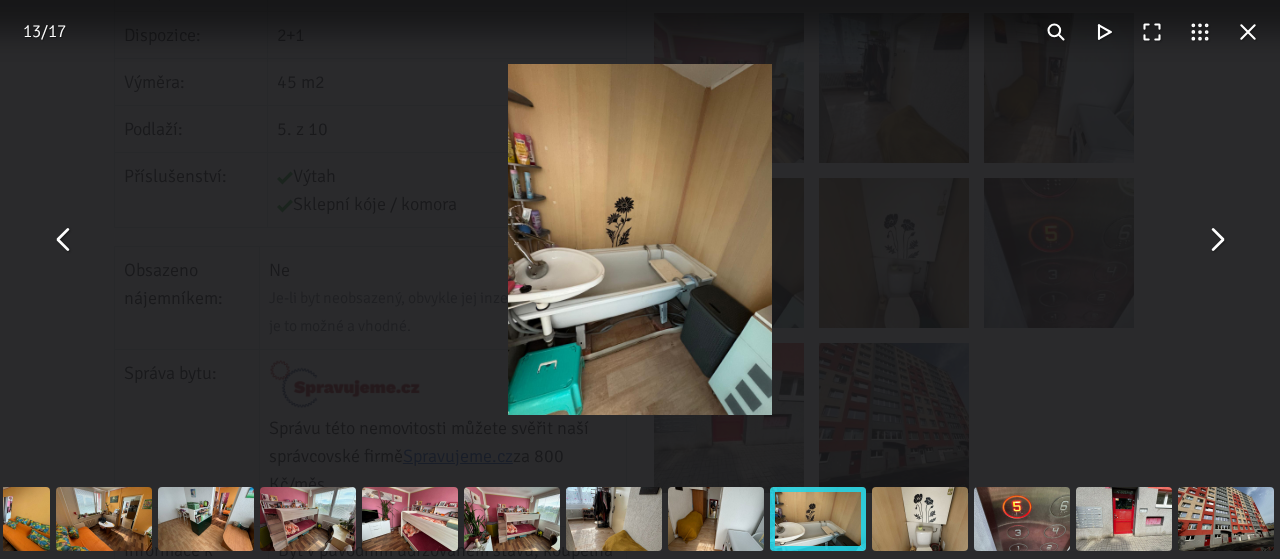 click at bounding box center (64, 240) 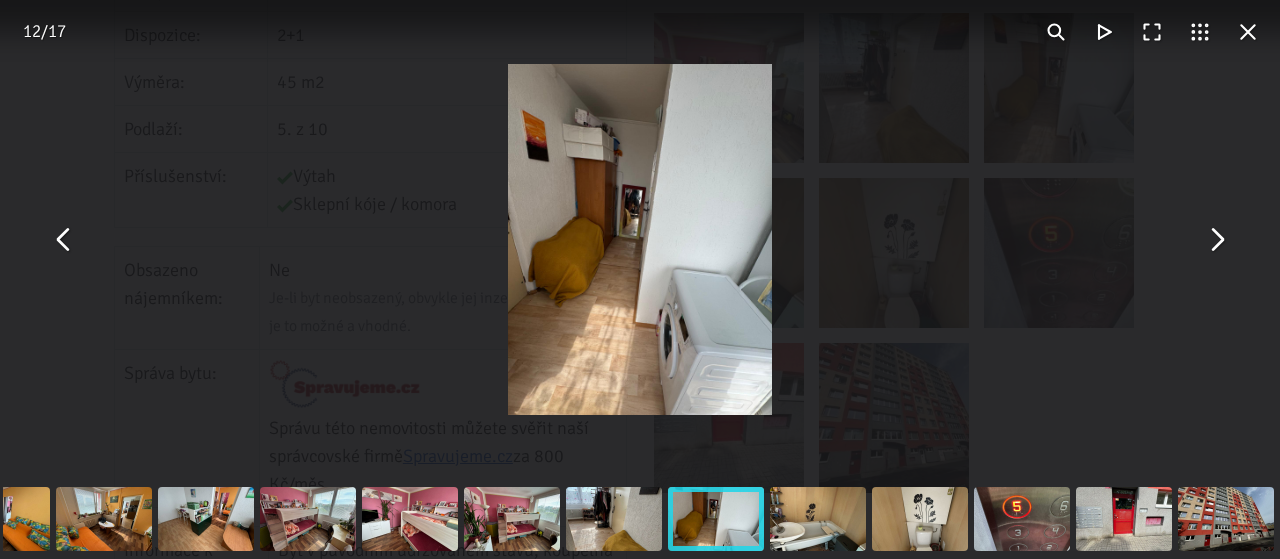click at bounding box center (1216, 240) 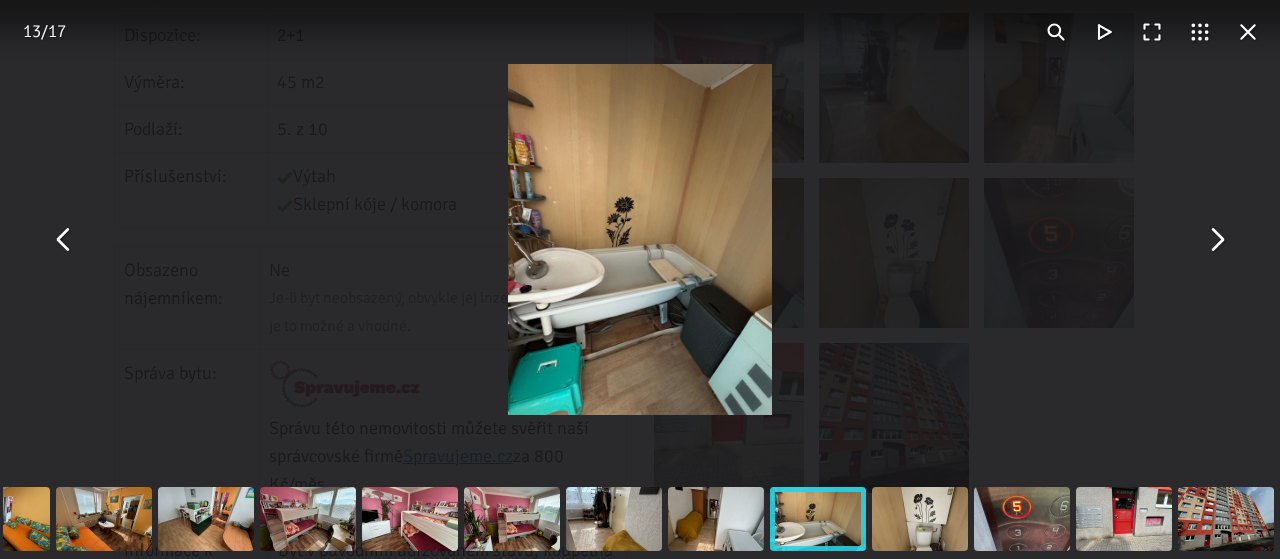 click at bounding box center [1216, 240] 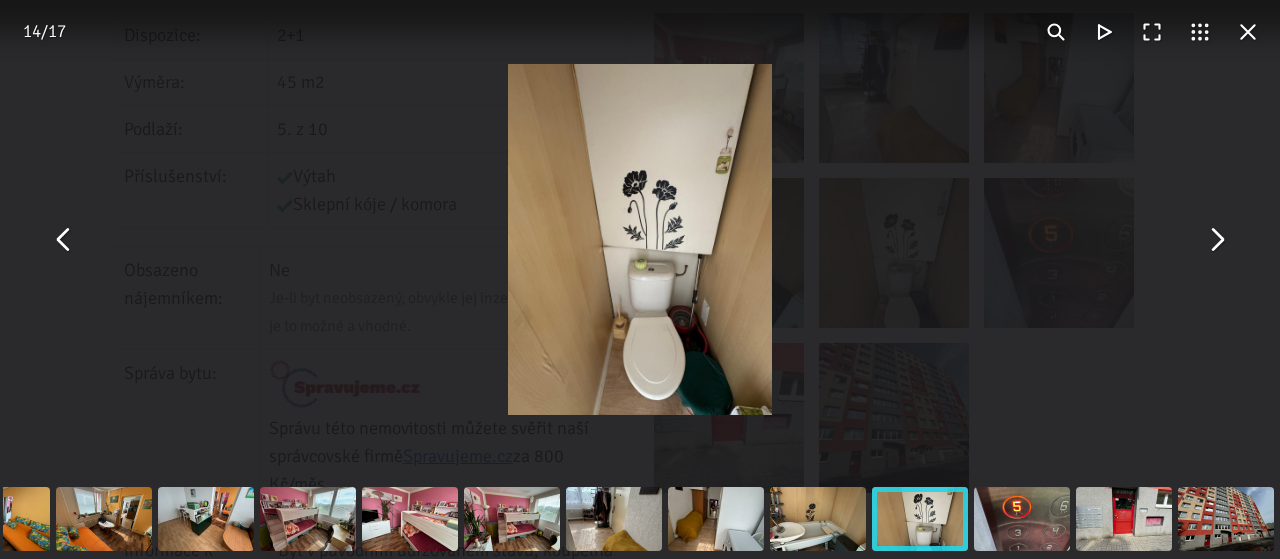click at bounding box center [1216, 240] 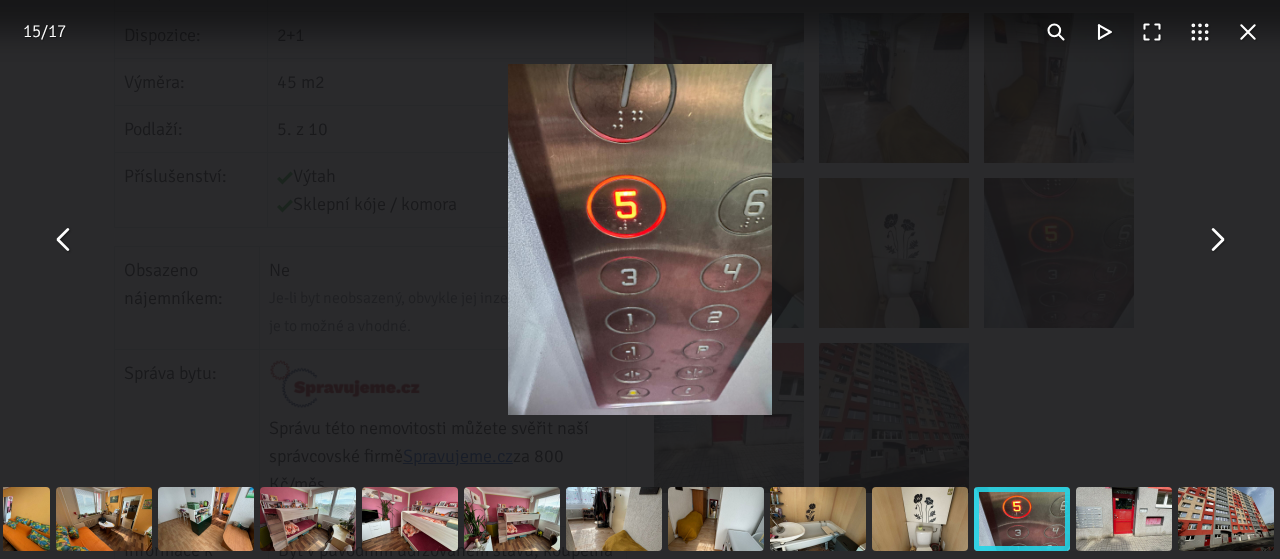 click at bounding box center (1216, 240) 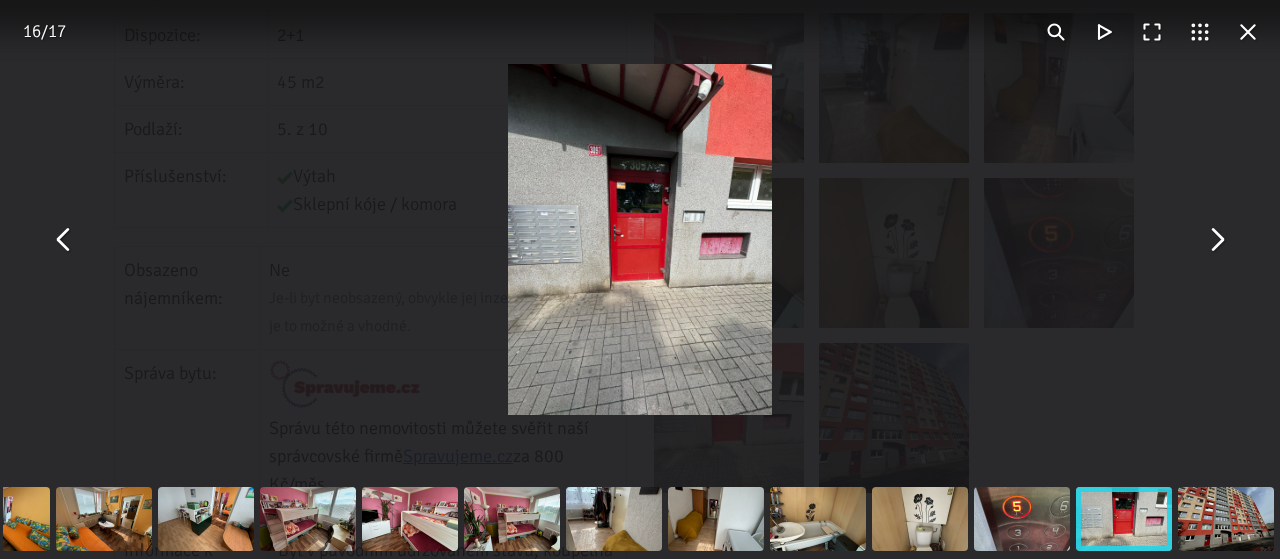 click at bounding box center (1216, 240) 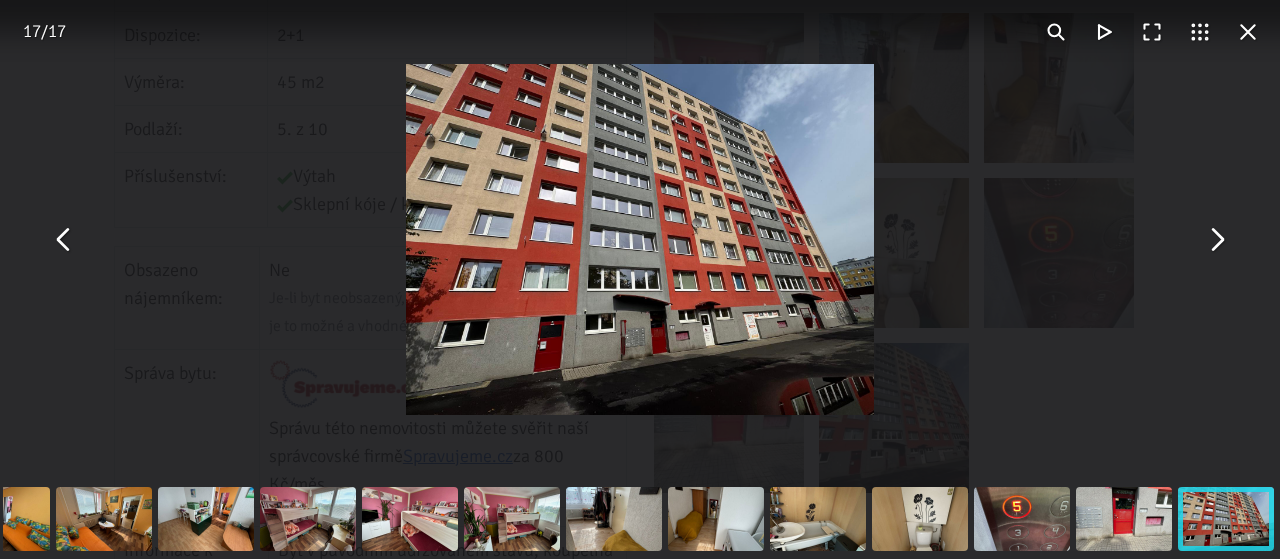 click at bounding box center [1216, 240] 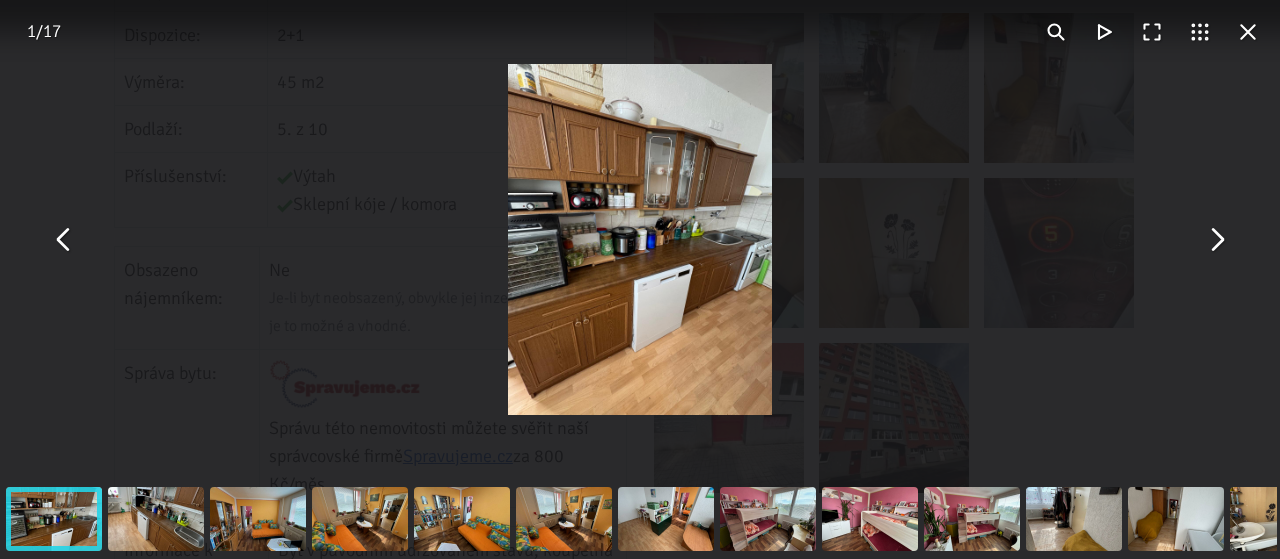 click at bounding box center (1216, 240) 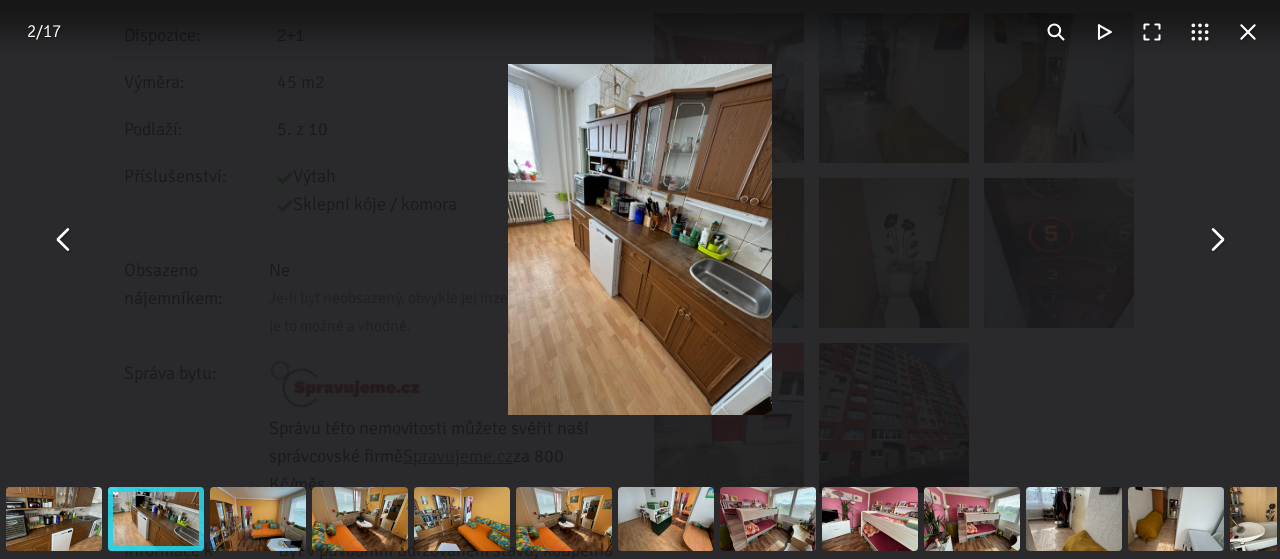 click at bounding box center (1216, 240) 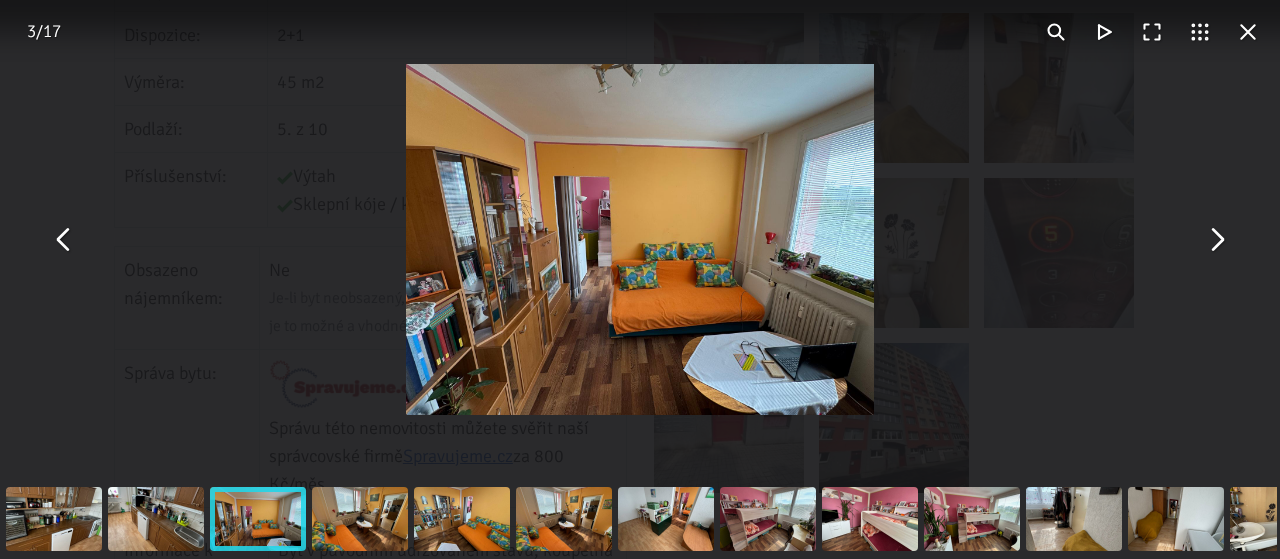 click at bounding box center [1216, 240] 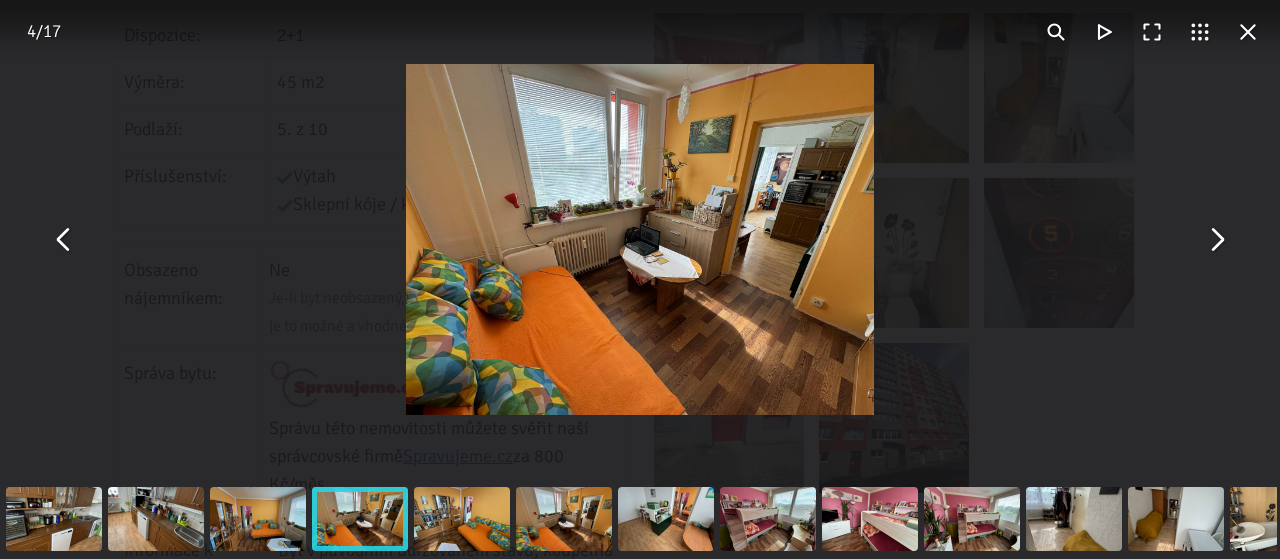 click at bounding box center [1216, 240] 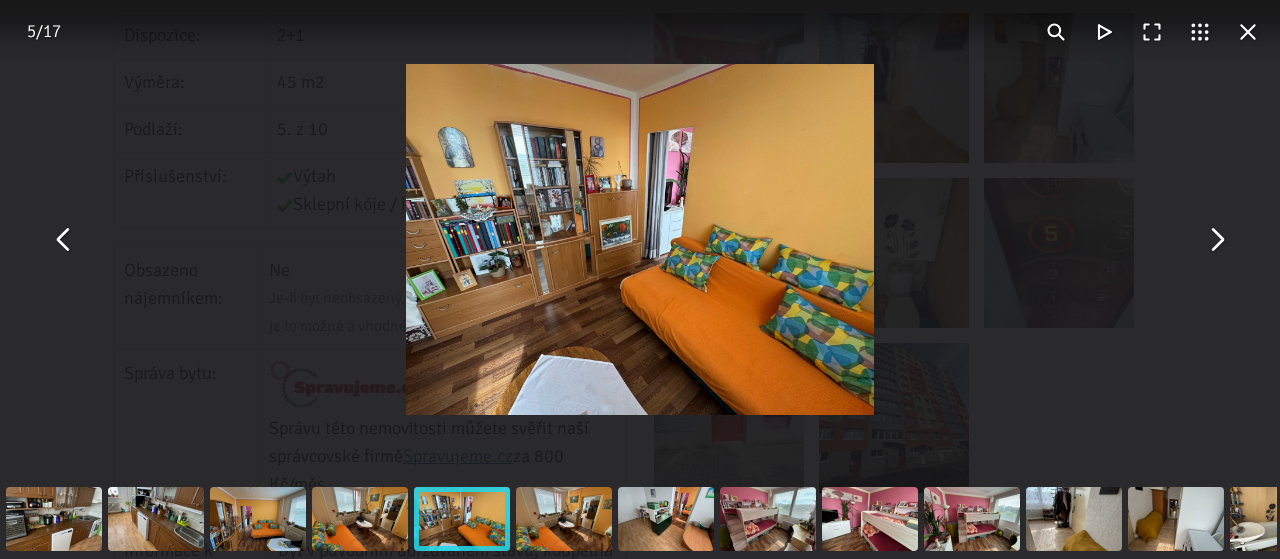 click at bounding box center (1216, 240) 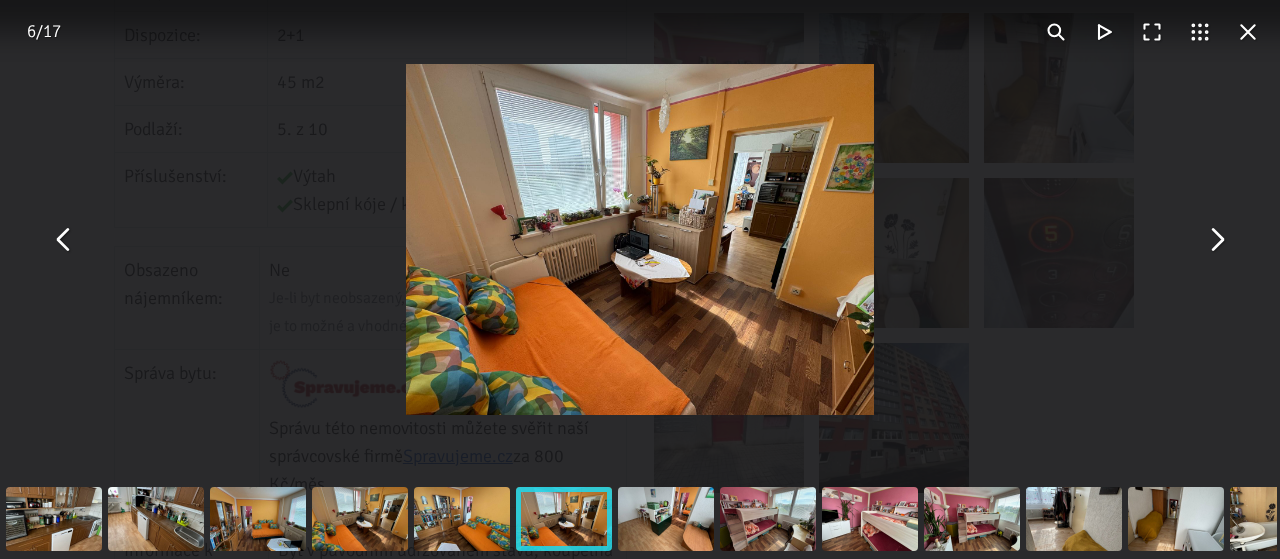 click at bounding box center (1216, 240) 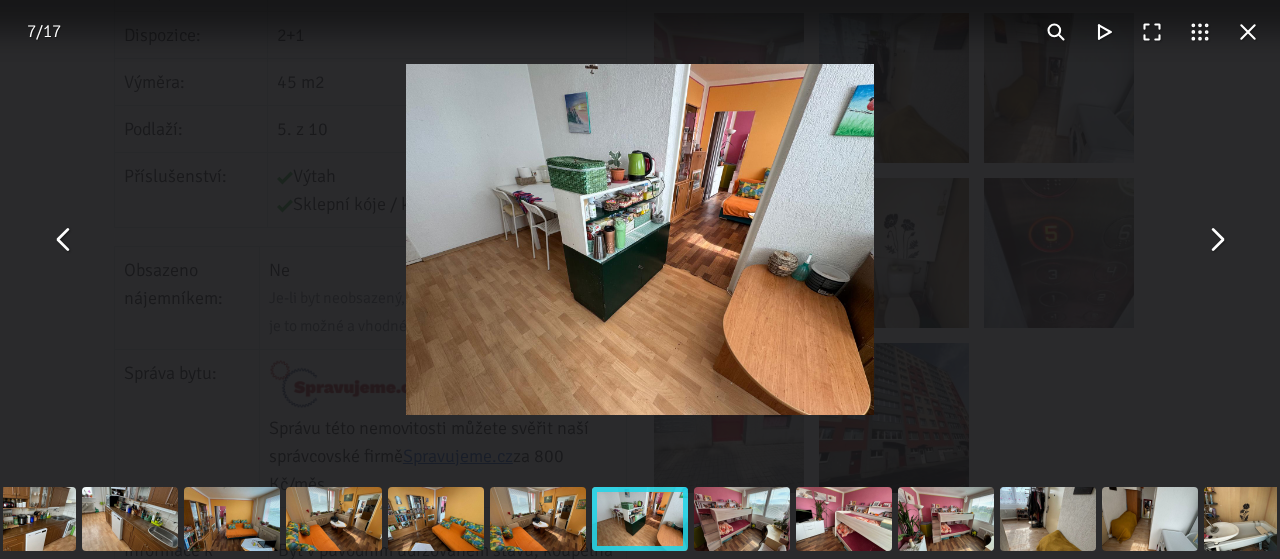 click at bounding box center [1216, 240] 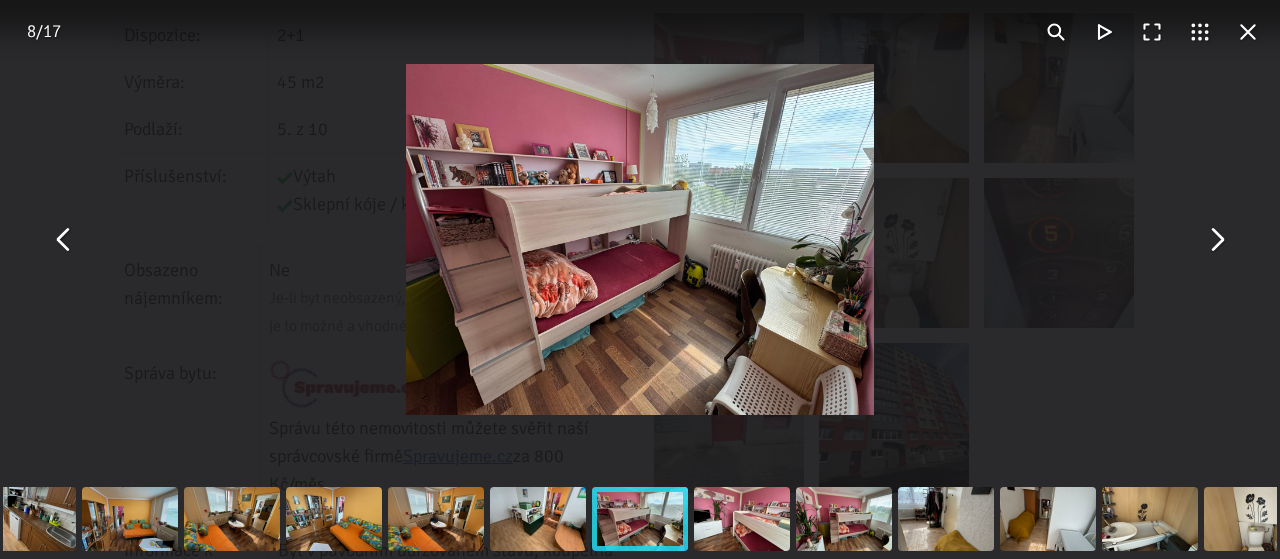 click at bounding box center (1216, 240) 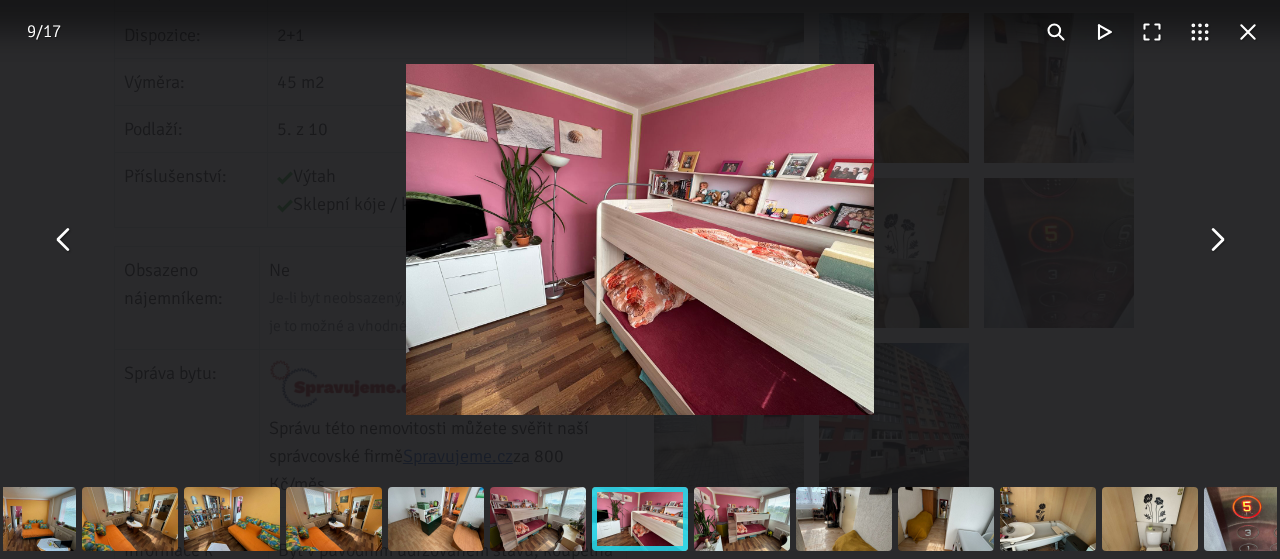 click at bounding box center [1216, 240] 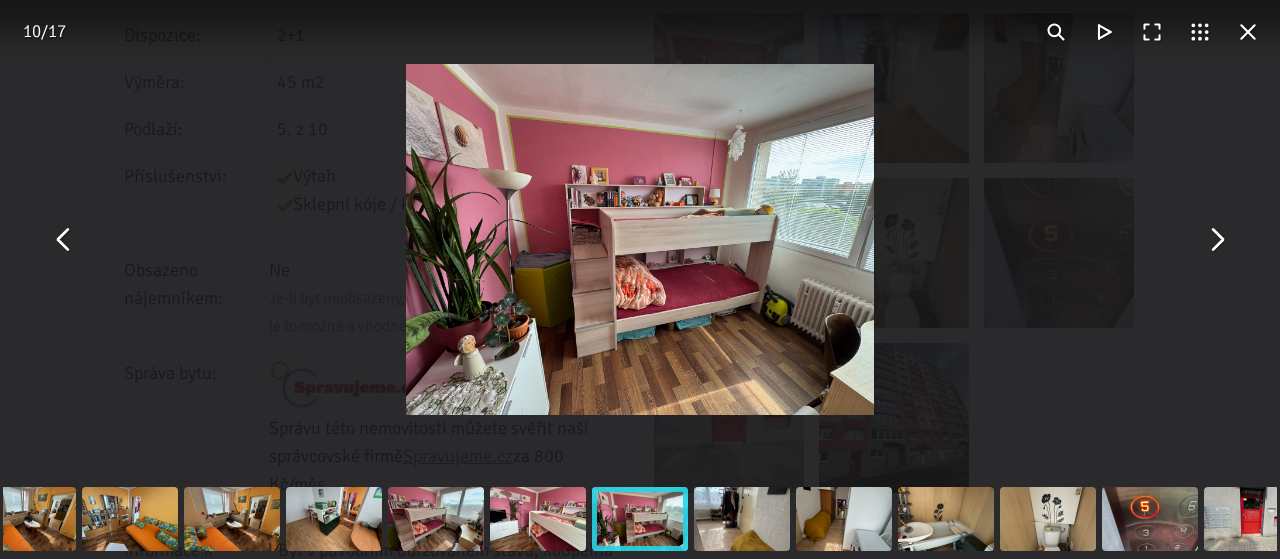 click at bounding box center (1216, 240) 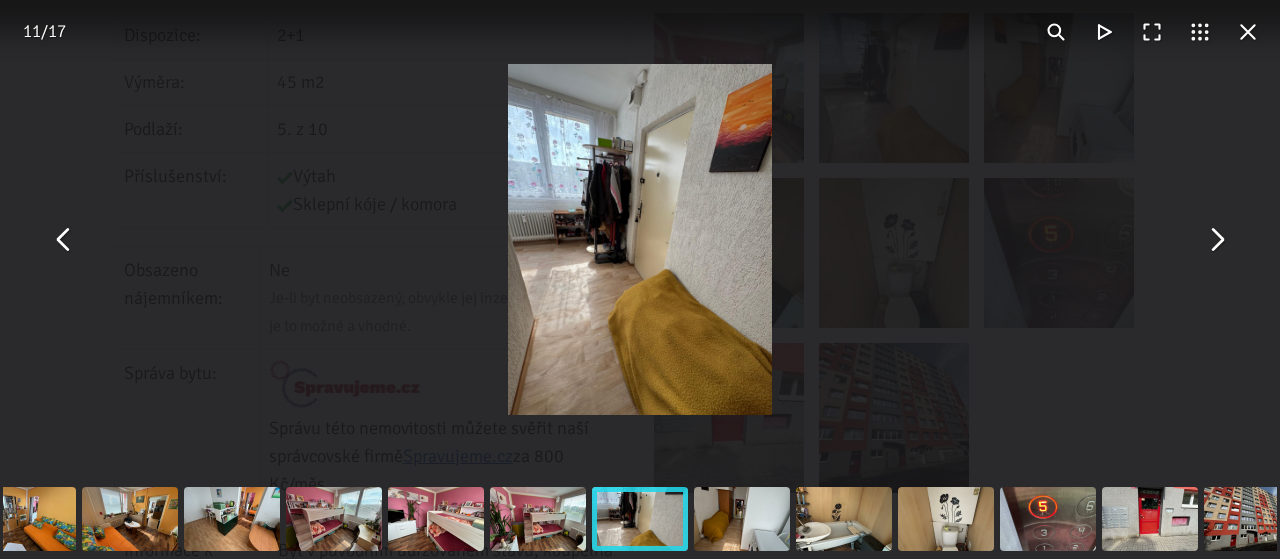click at bounding box center [1216, 240] 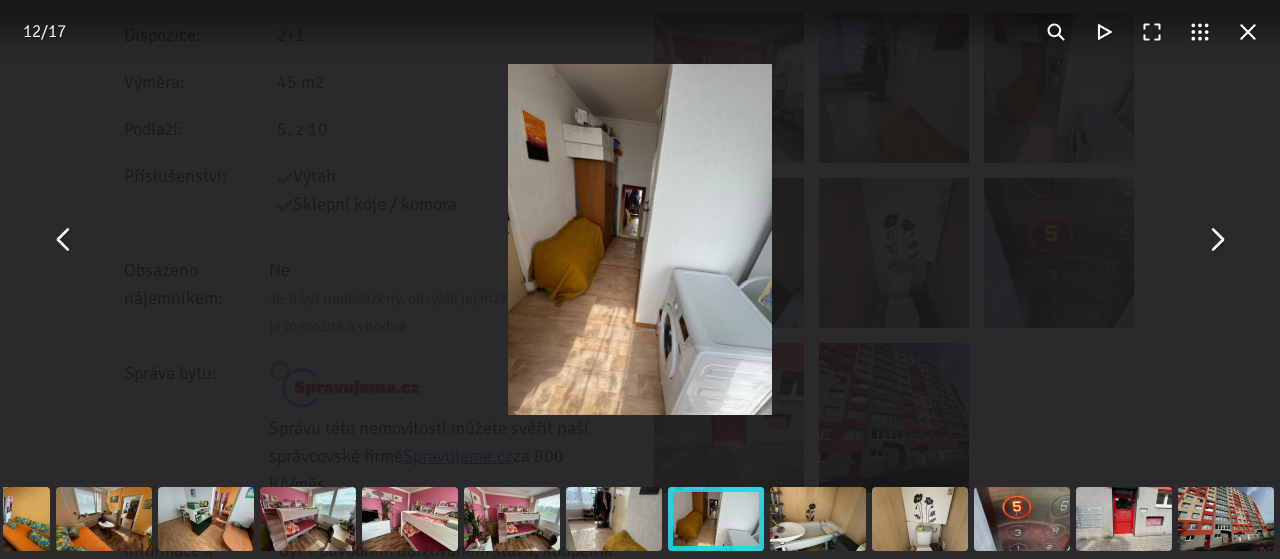 click at bounding box center [1216, 240] 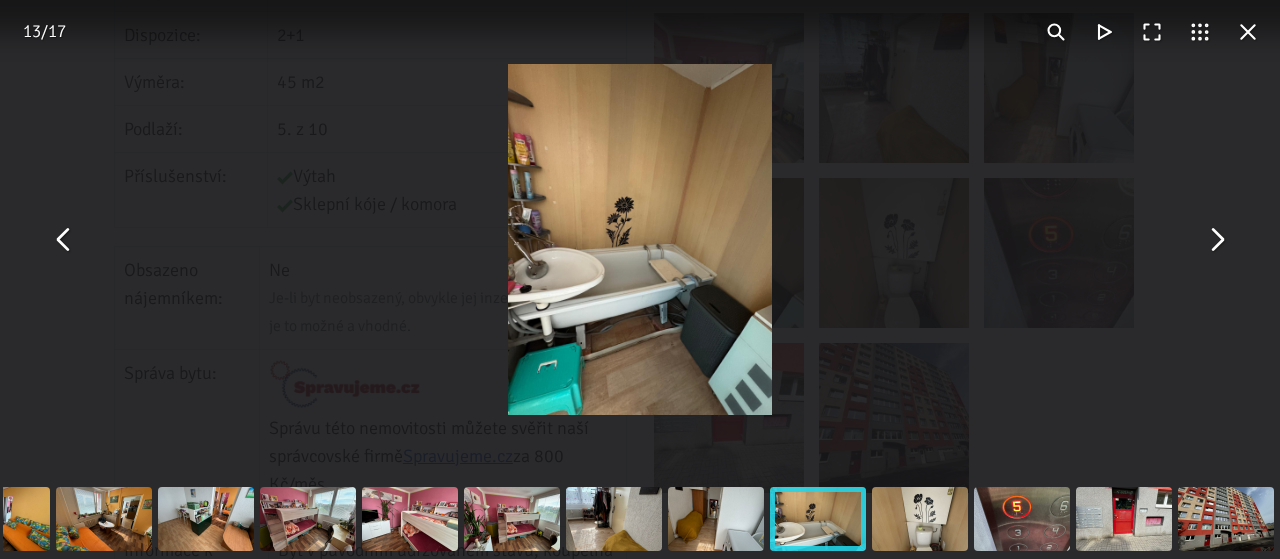 click at bounding box center [1216, 240] 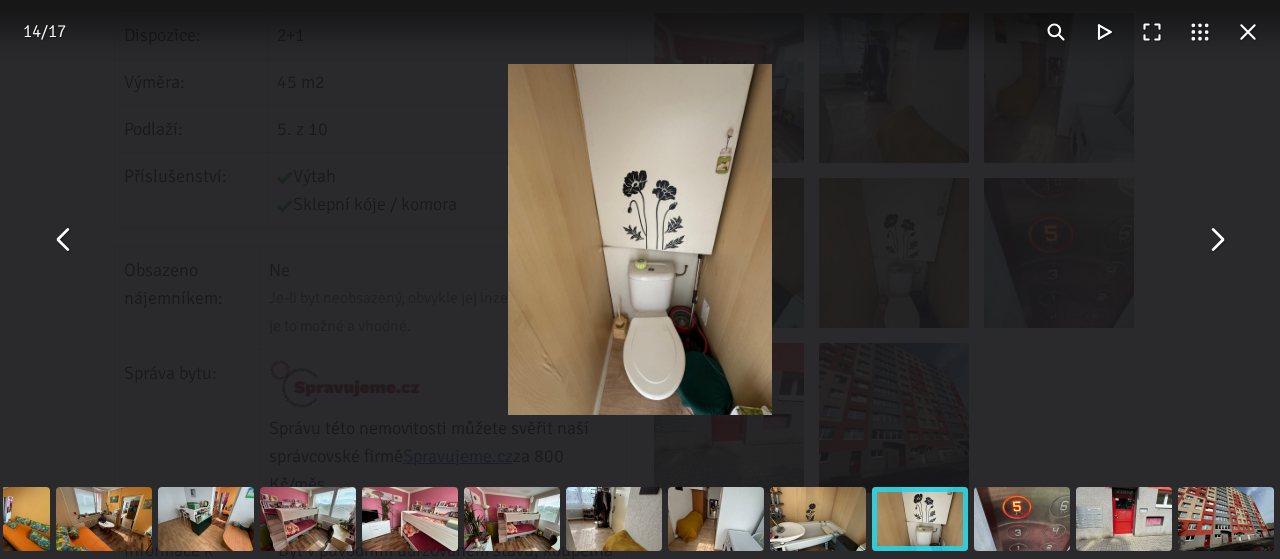 click at bounding box center [1248, 32] 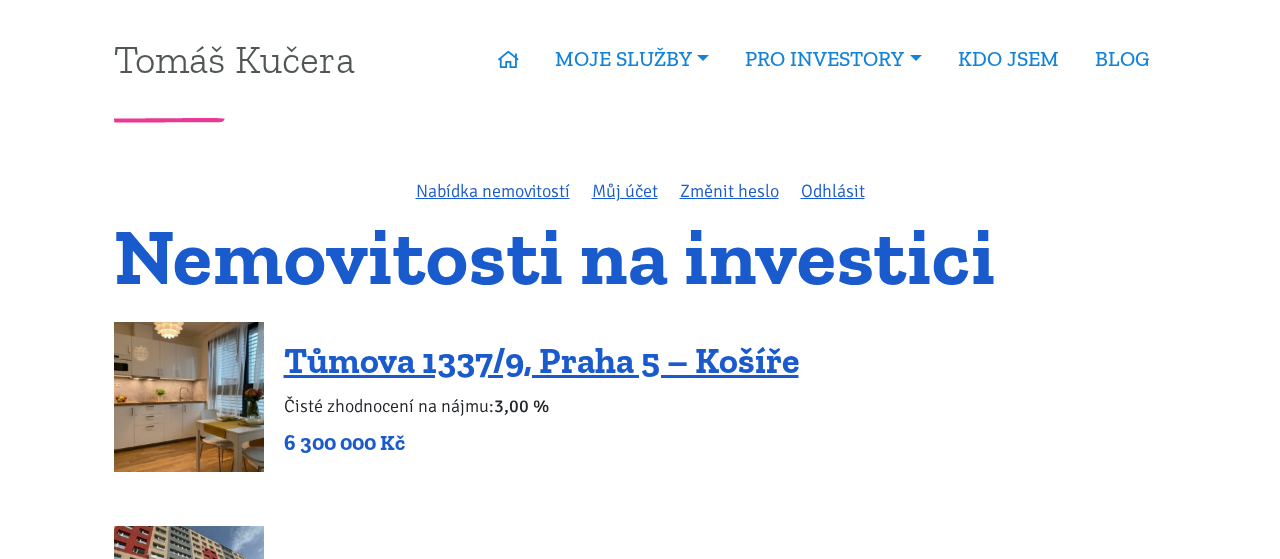 scroll, scrollTop: 0, scrollLeft: 0, axis: both 